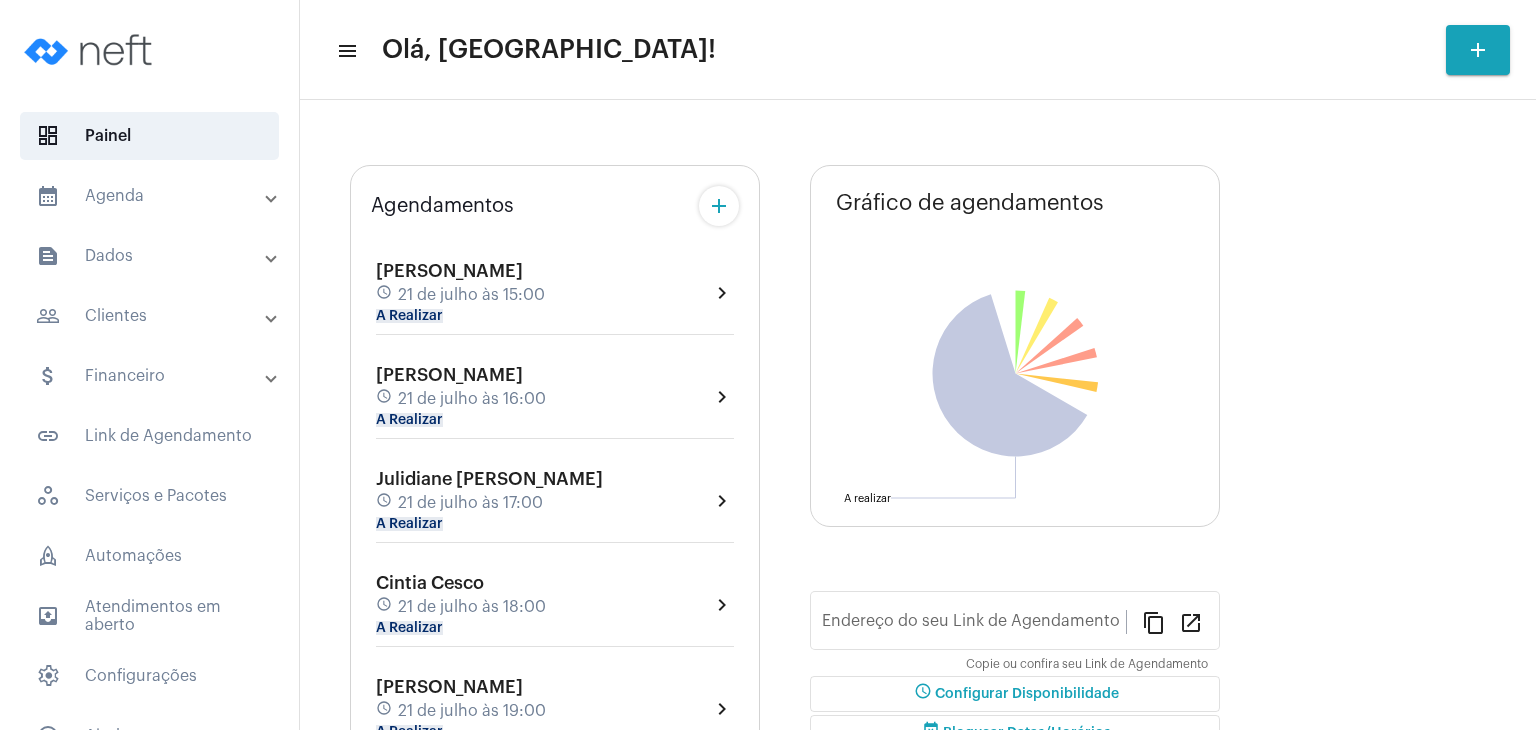 scroll, scrollTop: 0, scrollLeft: 0, axis: both 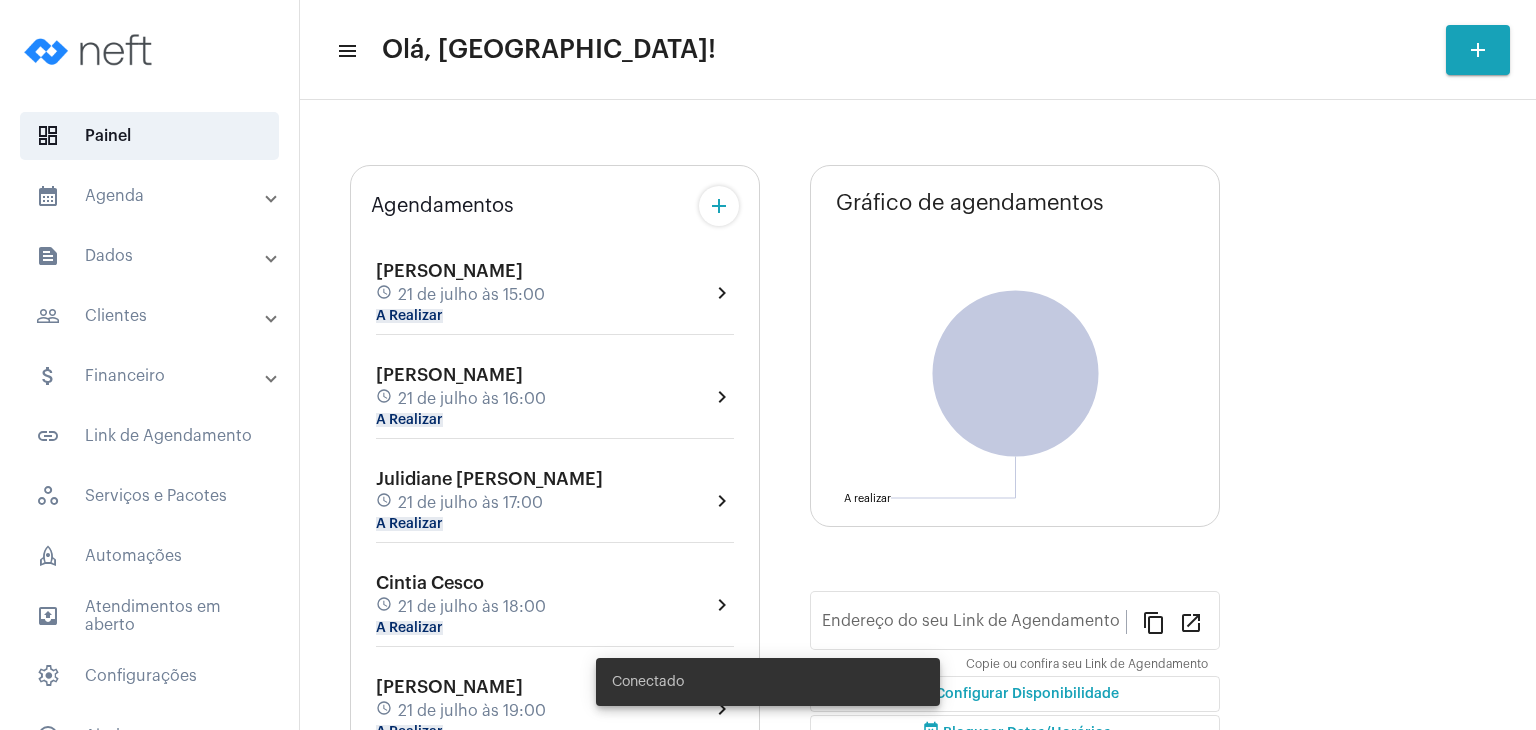 type on "[URL][DOMAIN_NAME]" 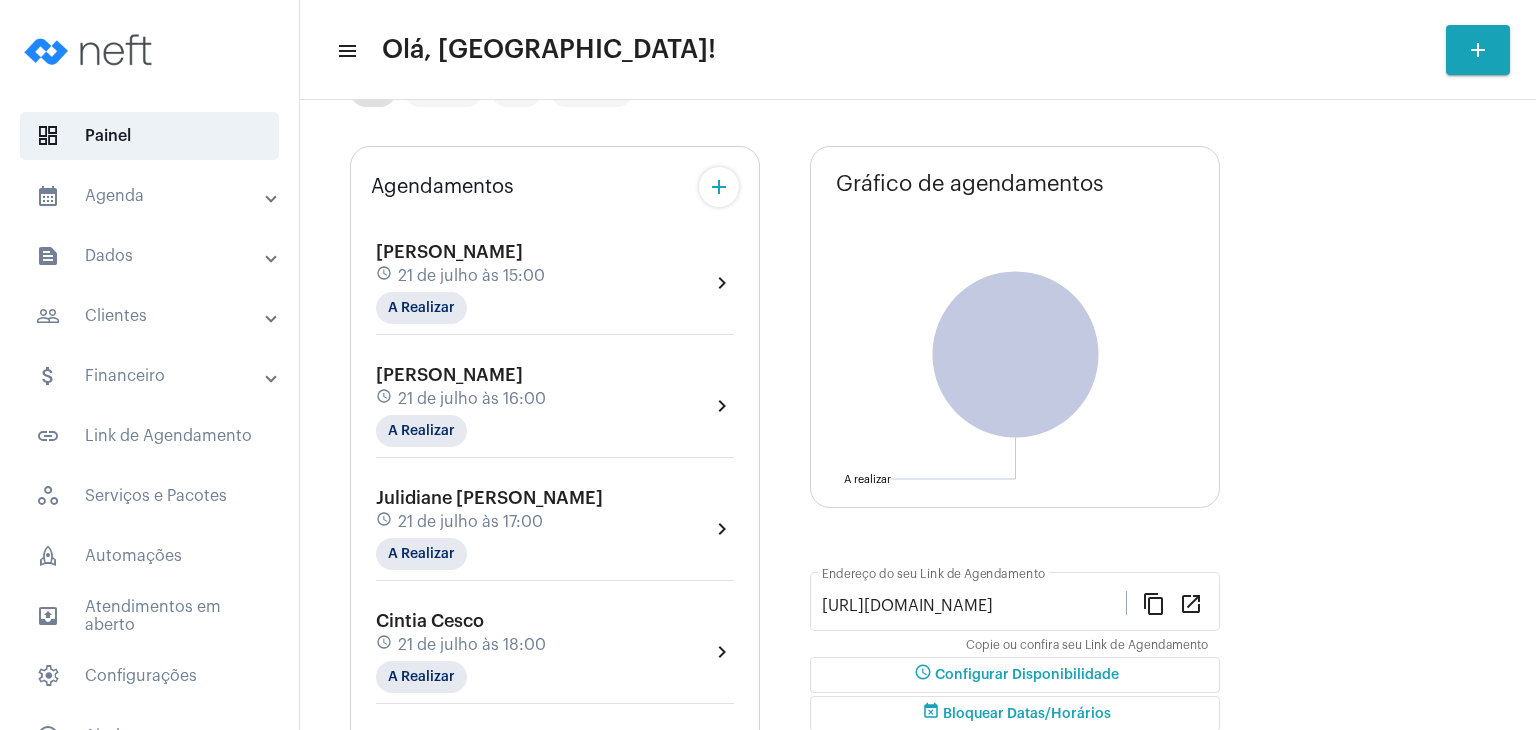 scroll, scrollTop: 200, scrollLeft: 0, axis: vertical 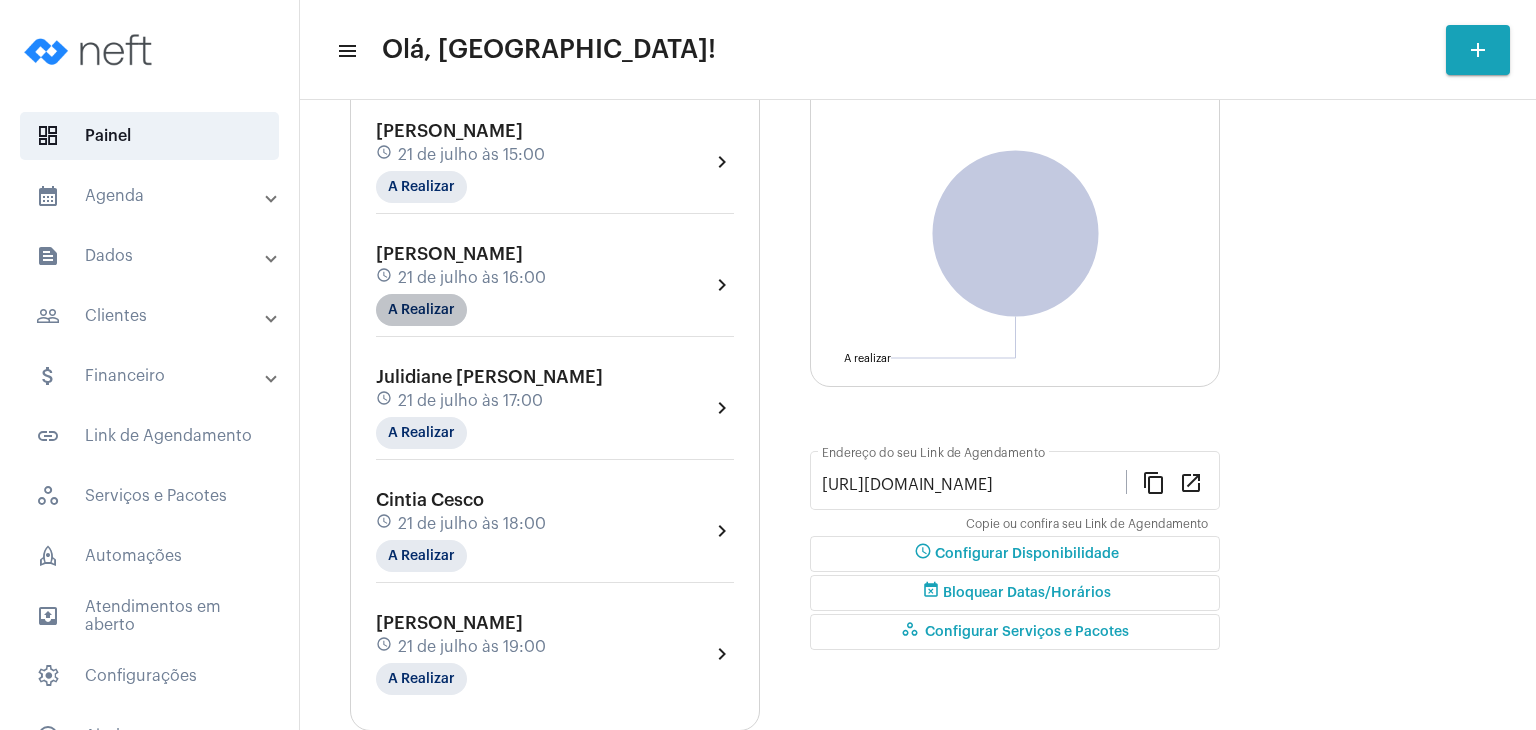click on "A Realizar" 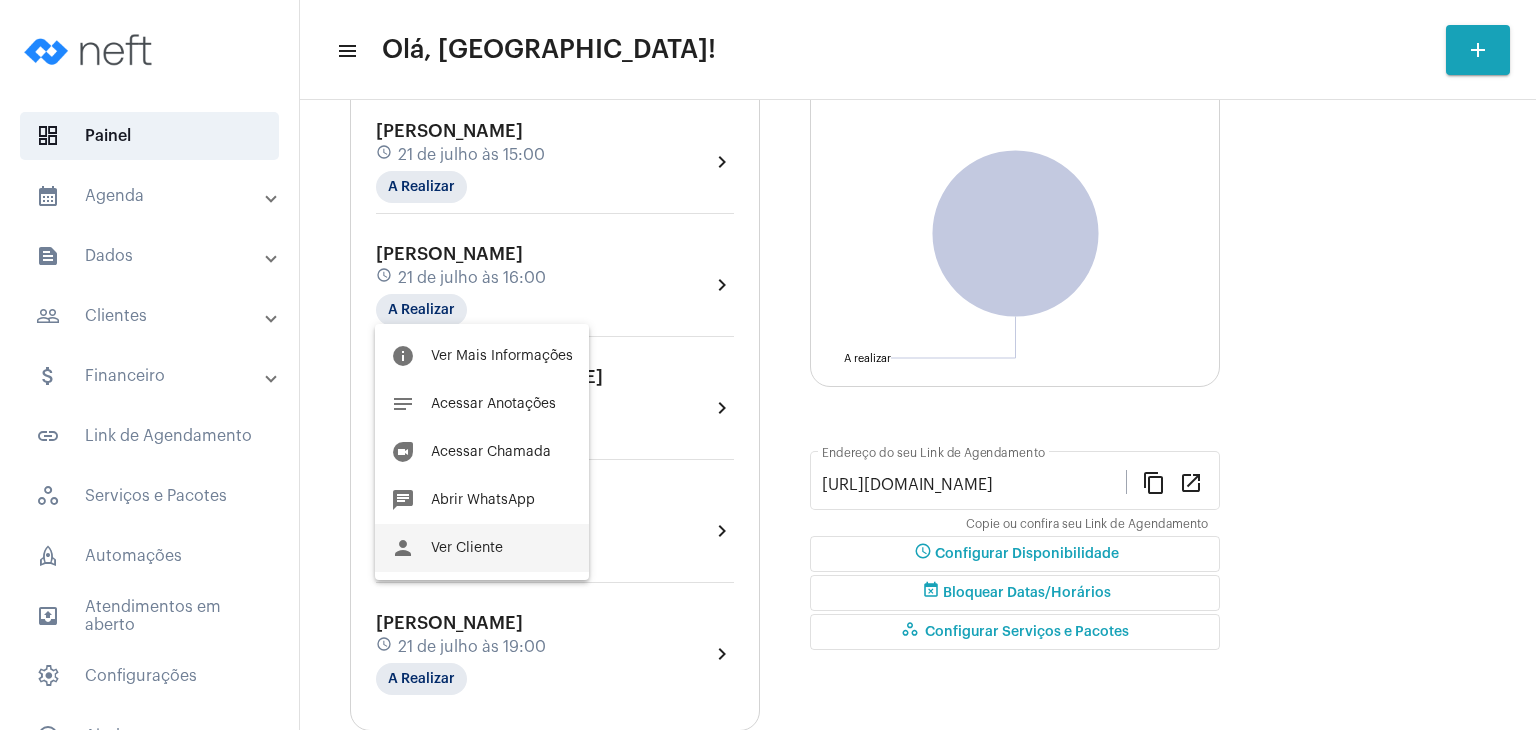 click on "Ver Cliente" at bounding box center (467, 548) 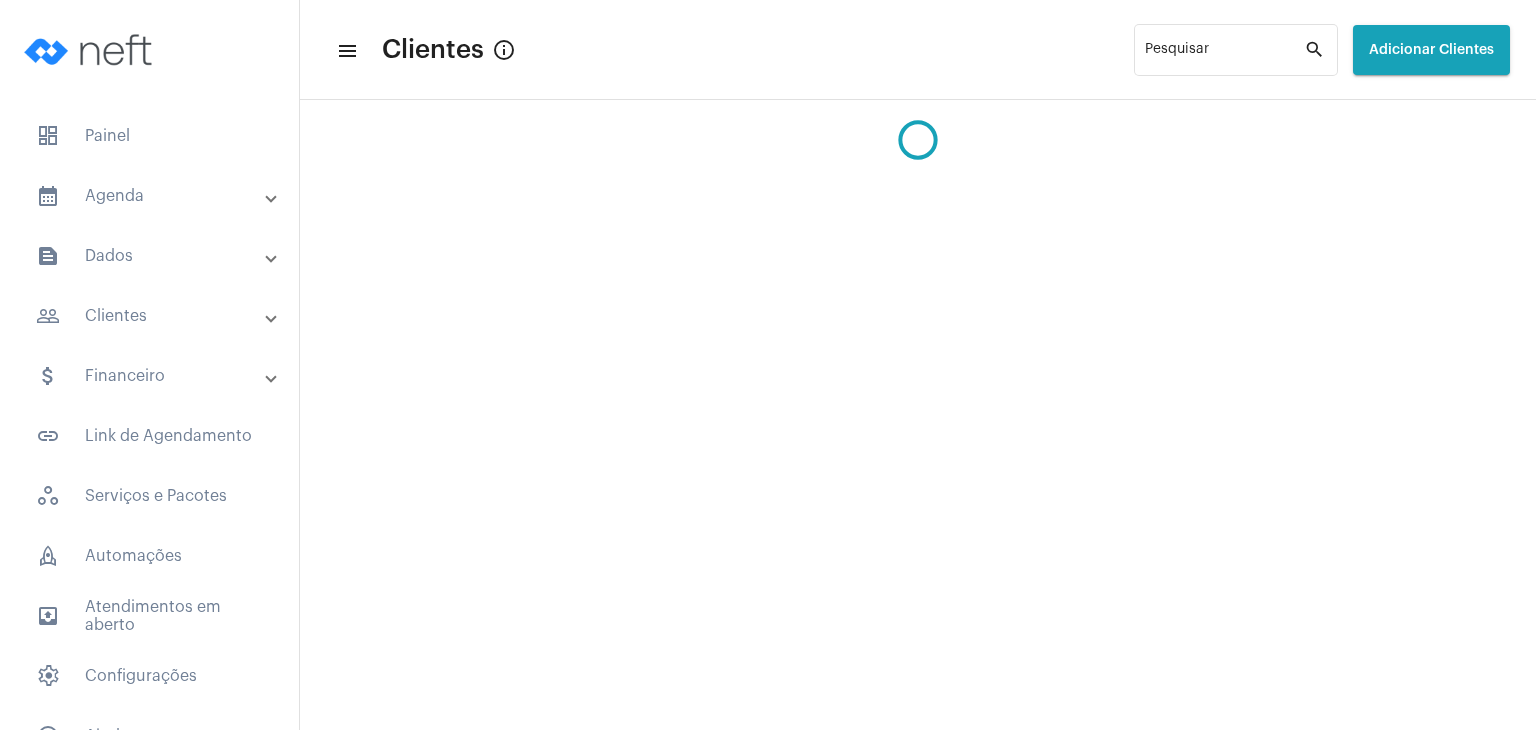 scroll, scrollTop: 0, scrollLeft: 0, axis: both 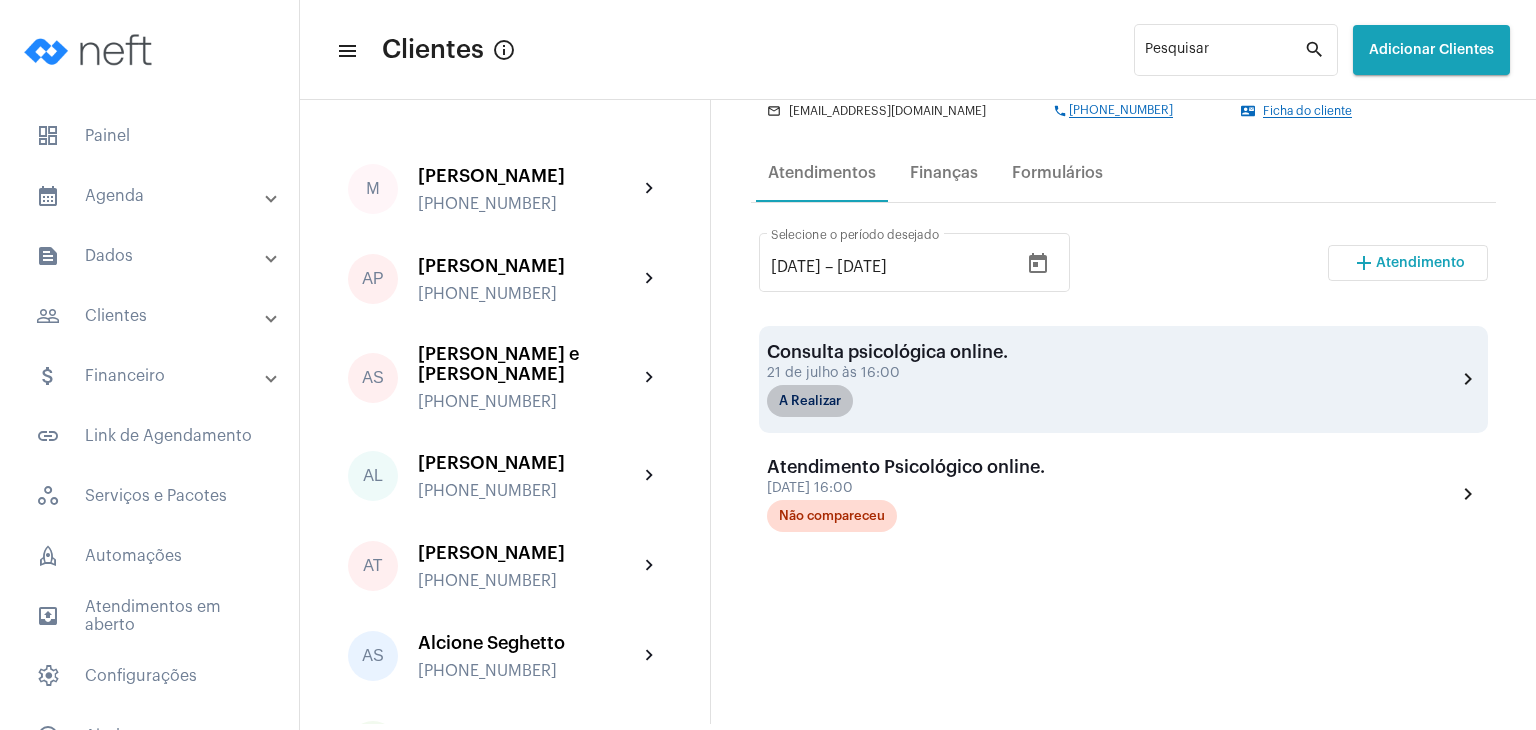 click on "A Realizar" at bounding box center (810, 401) 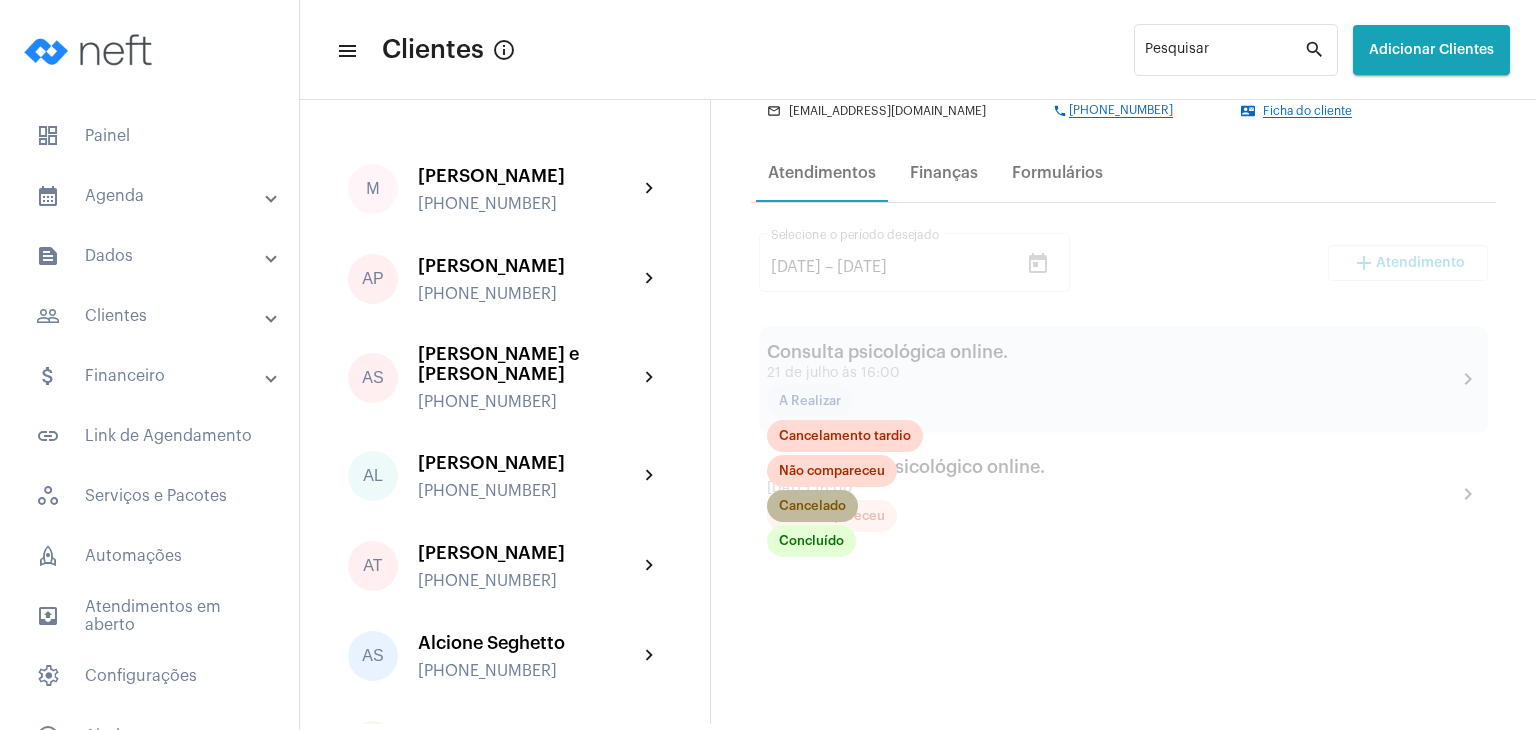 click on "Cancelado" 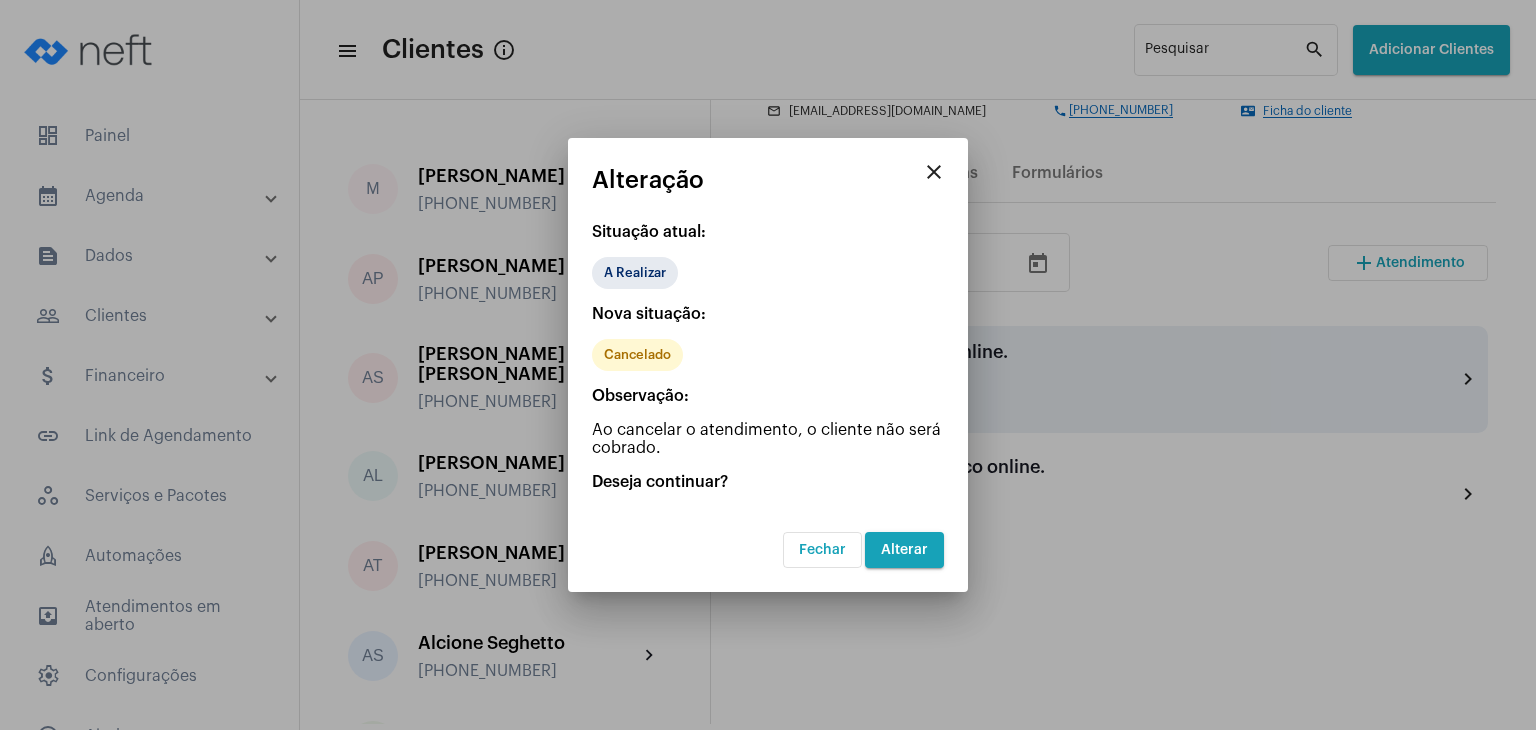 click on "Alterar" at bounding box center [904, 550] 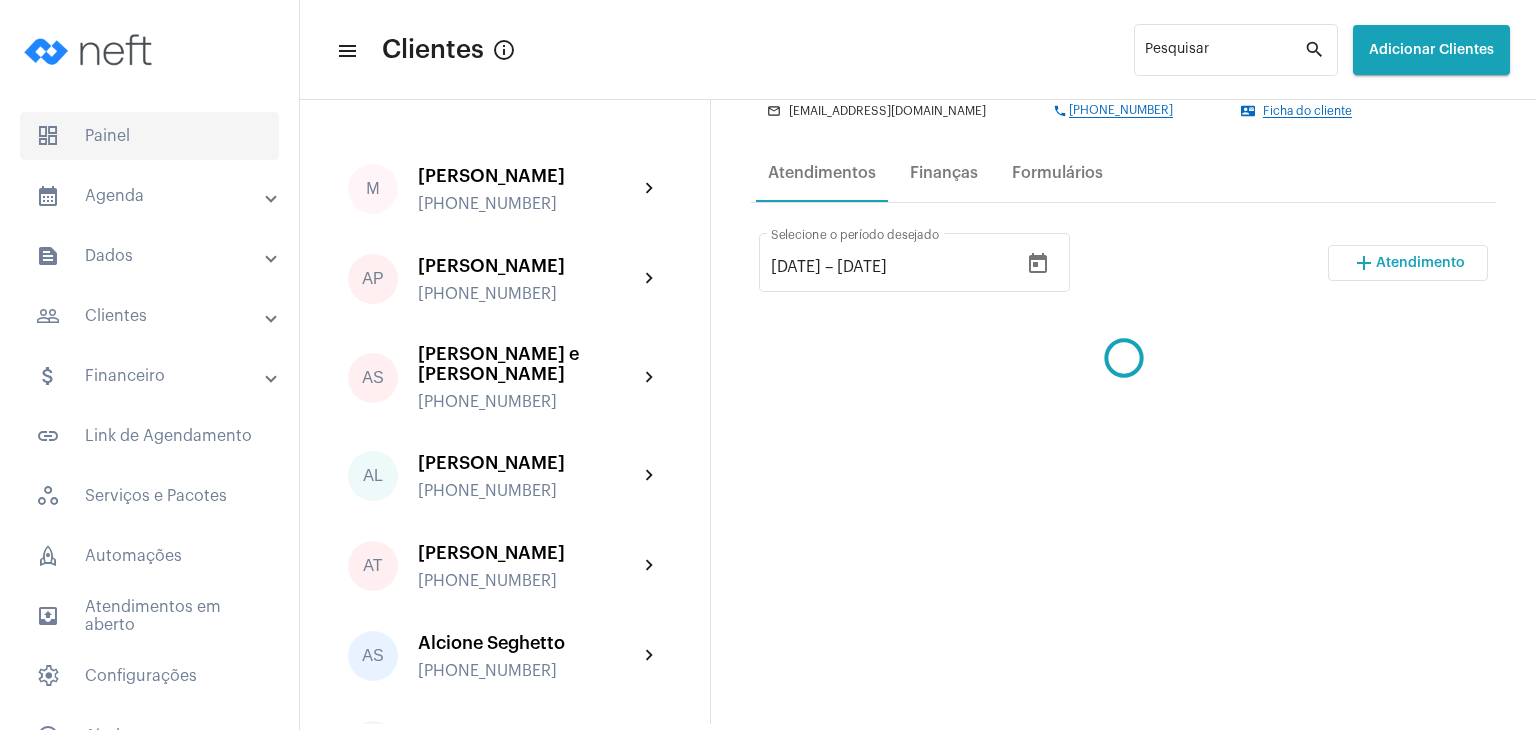 click on "dashboard   Painel" 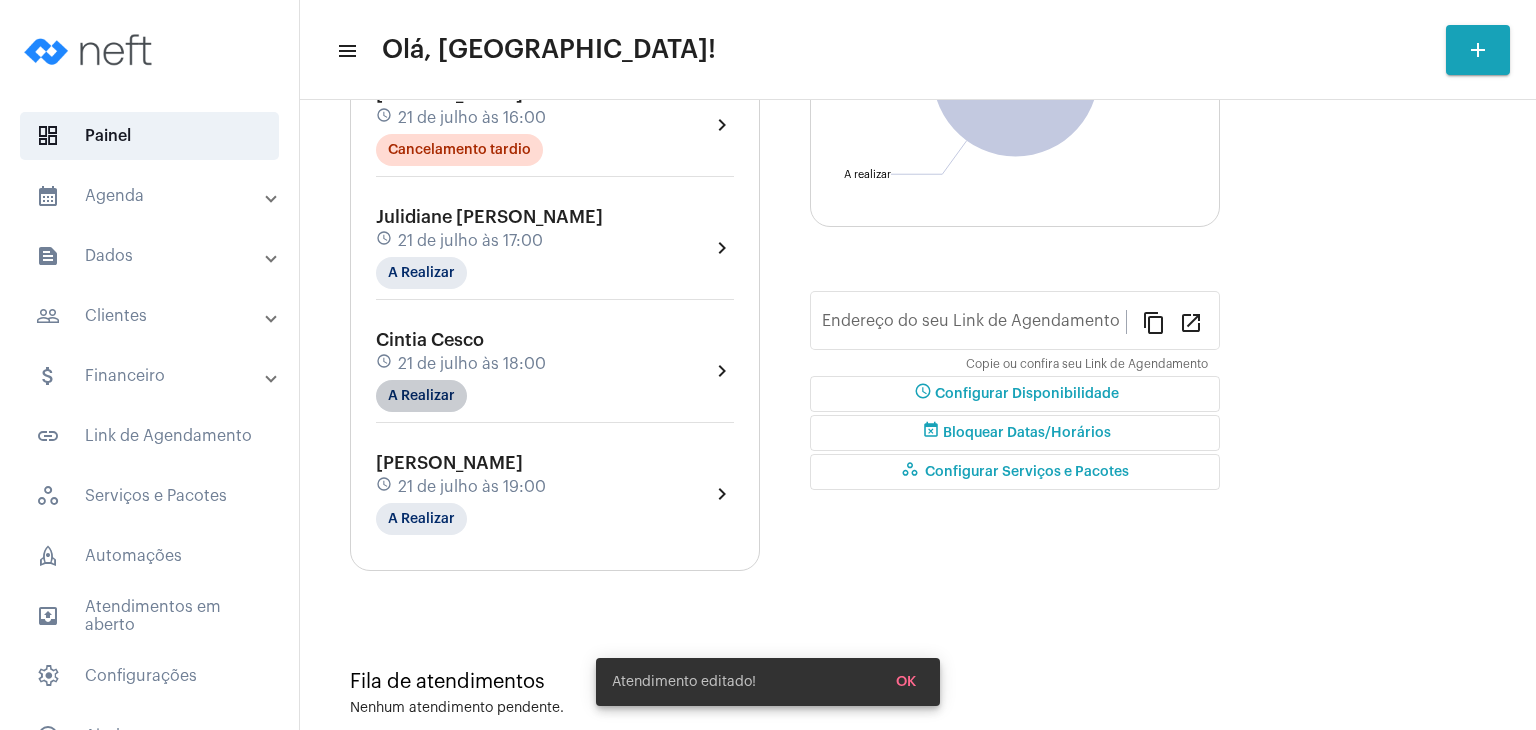 type on "[URL][DOMAIN_NAME]" 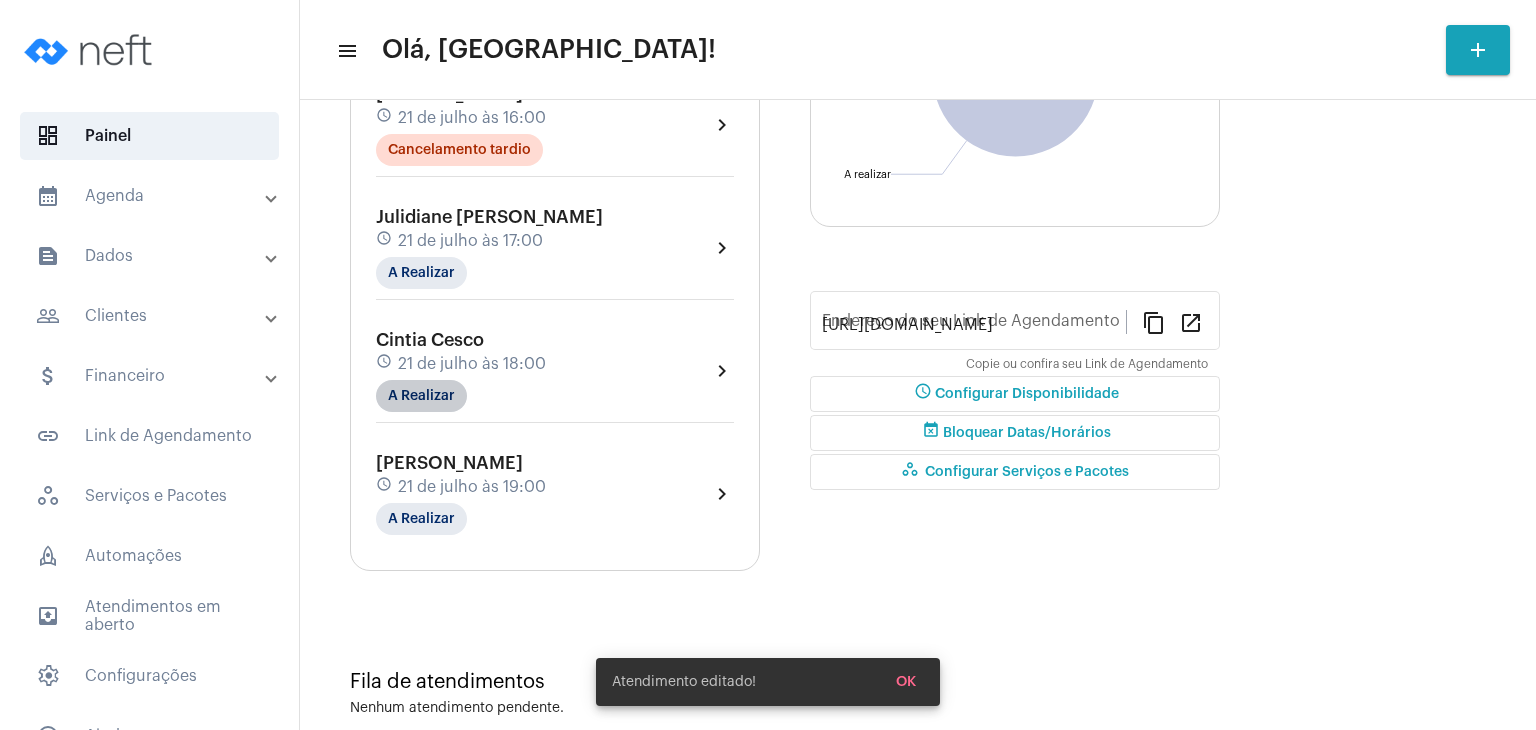 scroll, scrollTop: 360, scrollLeft: 0, axis: vertical 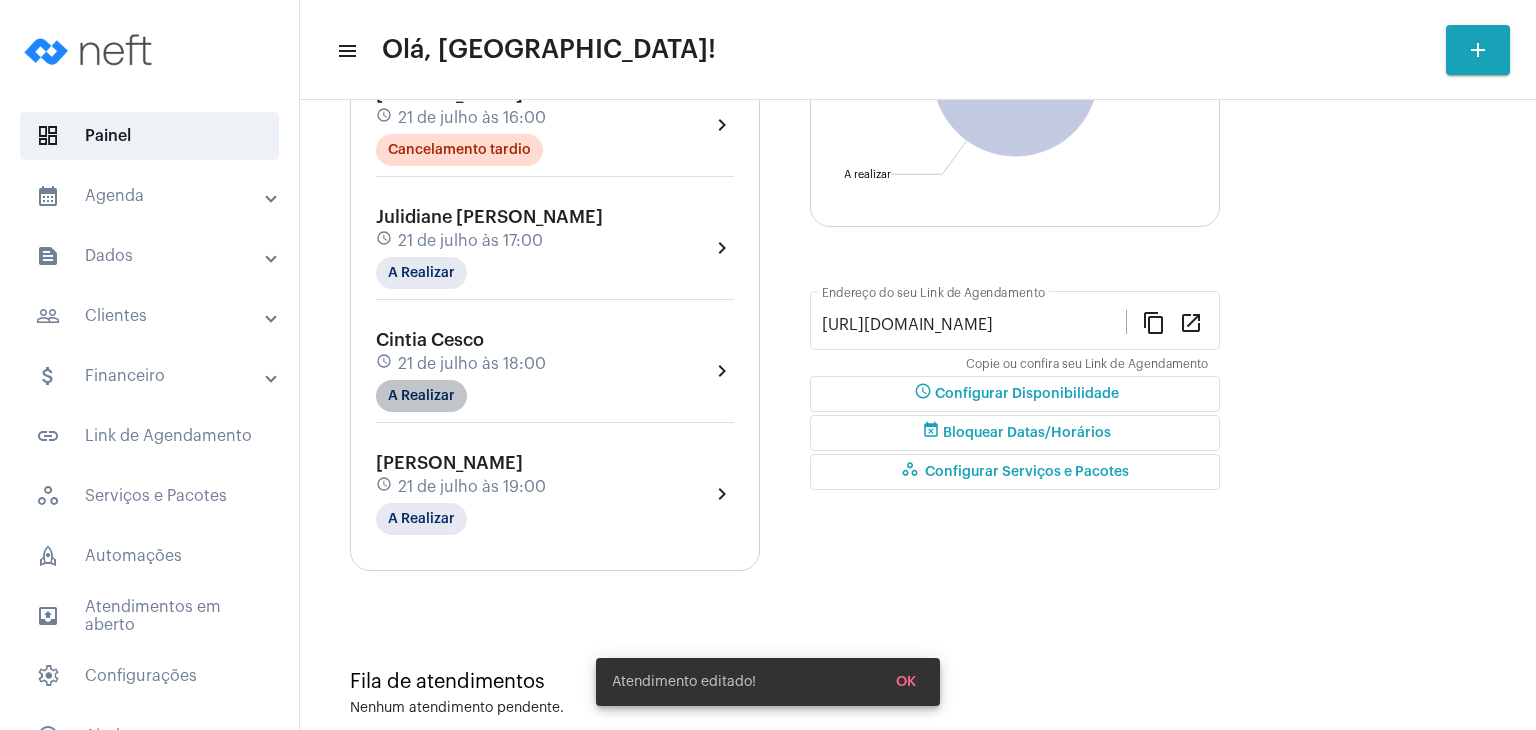 click on "A Realizar" 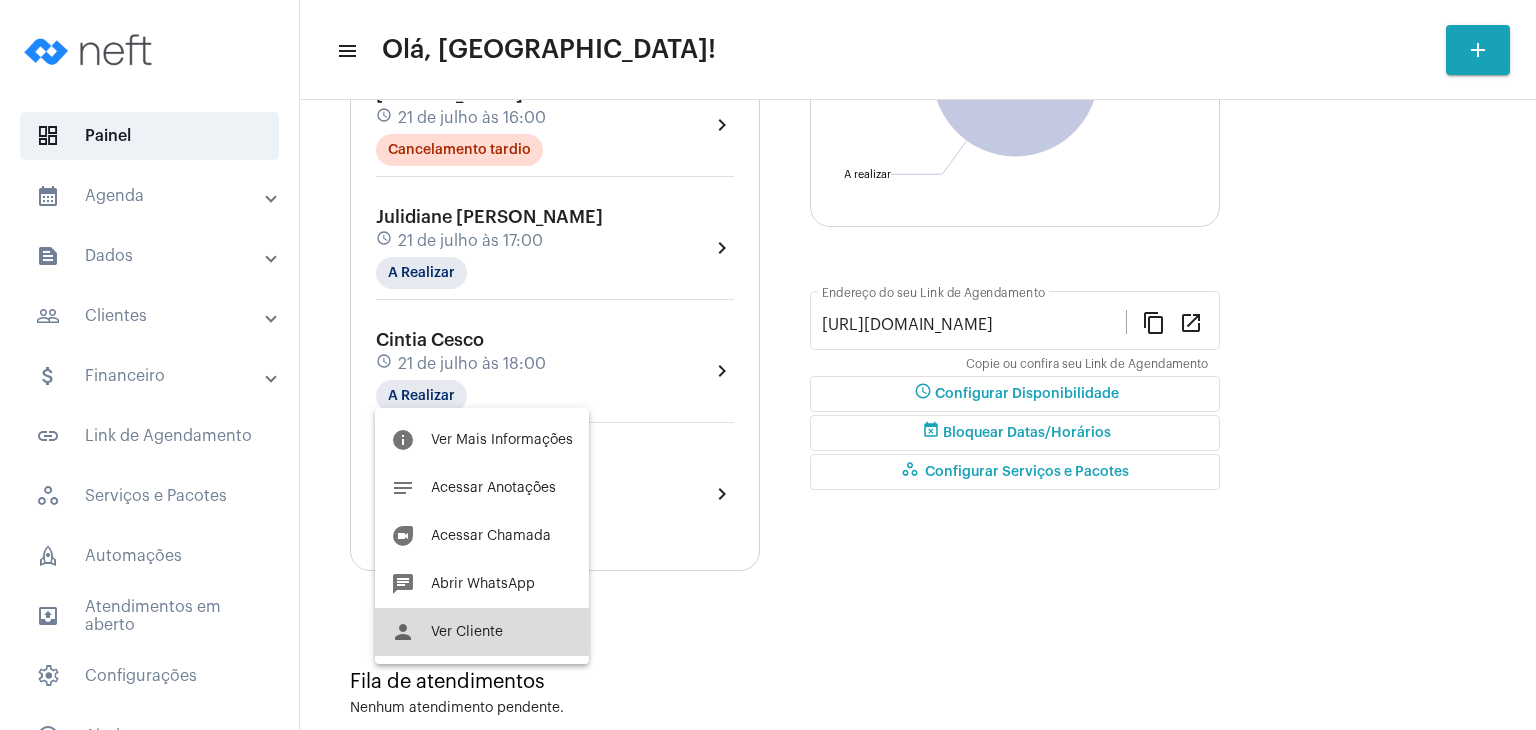 click on "person Ver Cliente" at bounding box center (482, 632) 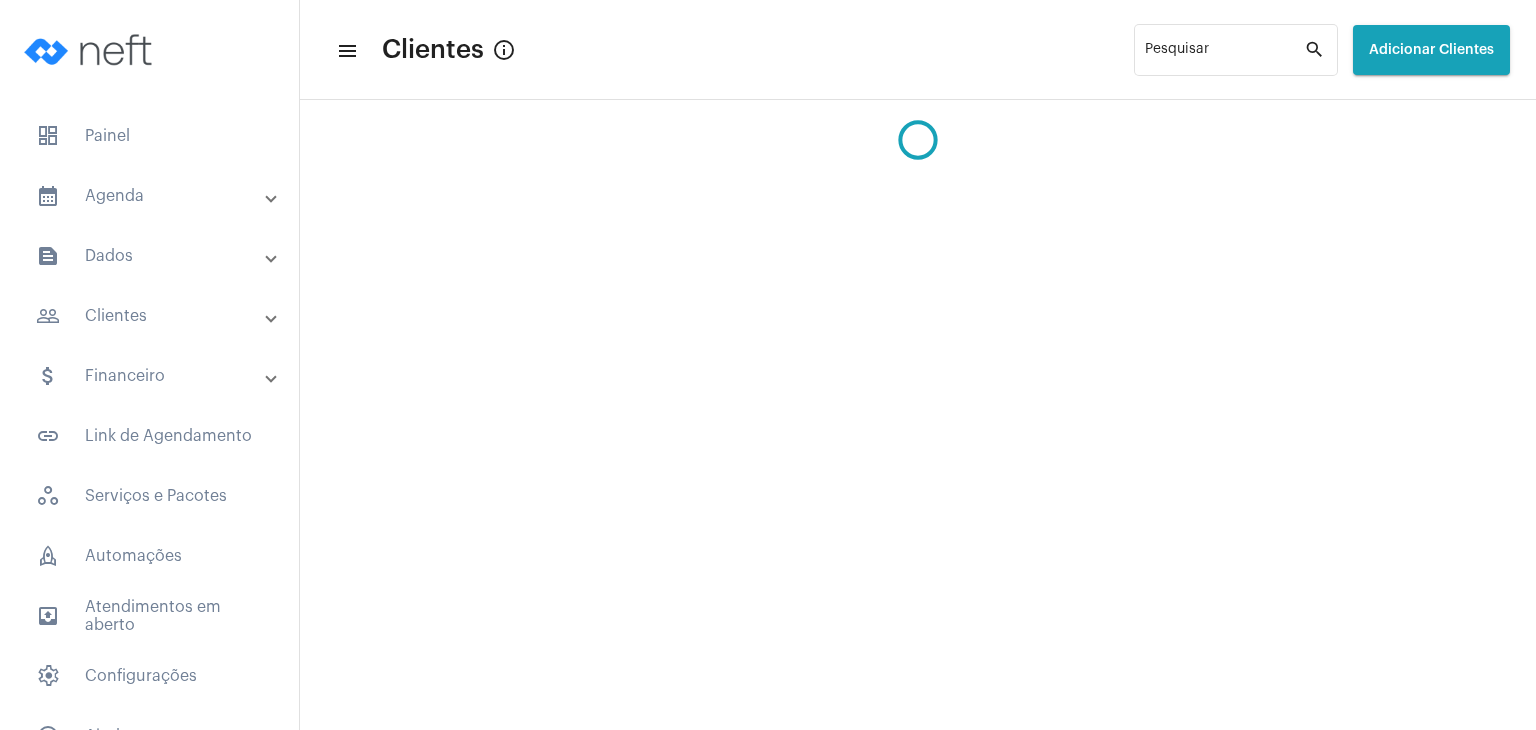 scroll, scrollTop: 0, scrollLeft: 0, axis: both 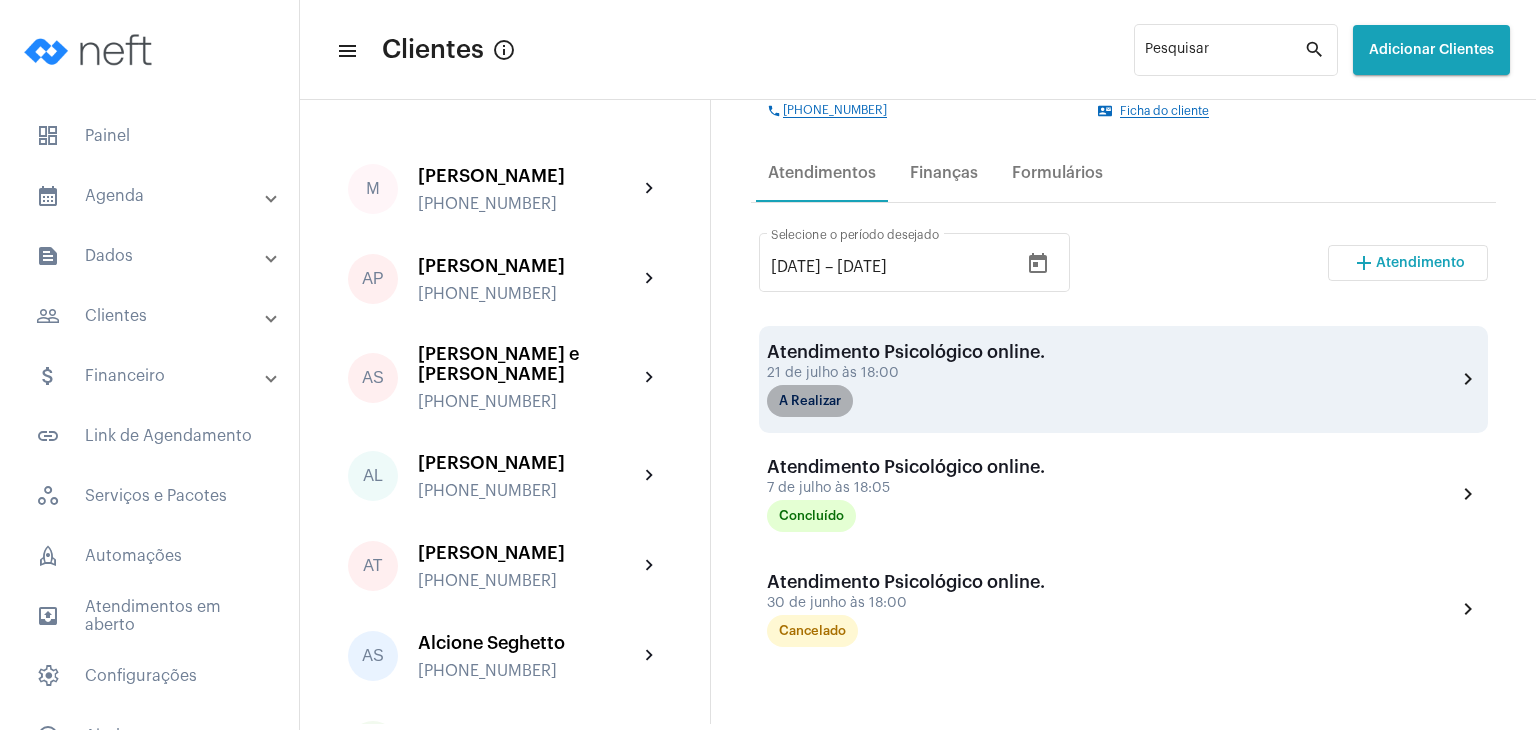click on "A Realizar" at bounding box center (810, 401) 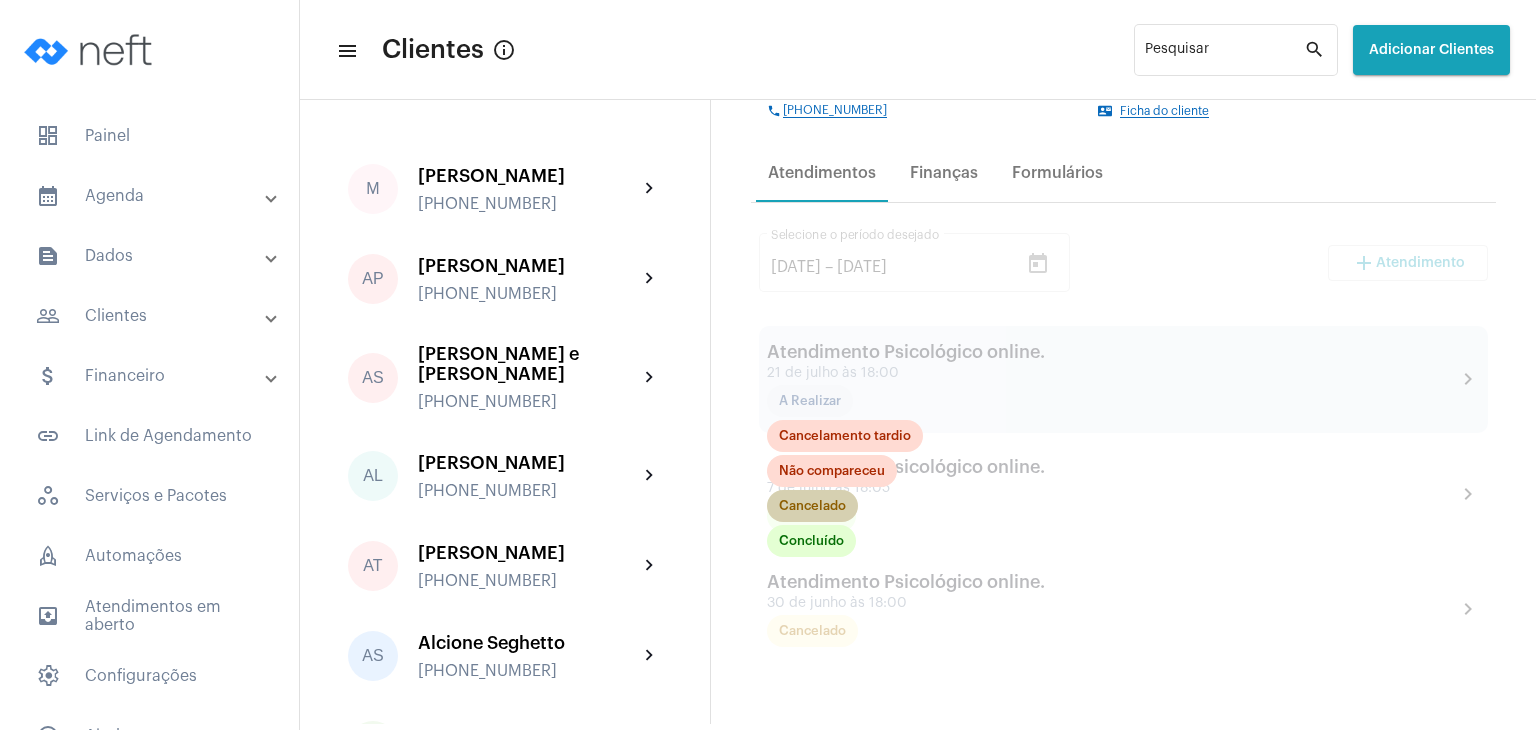 click on "Cancelado" 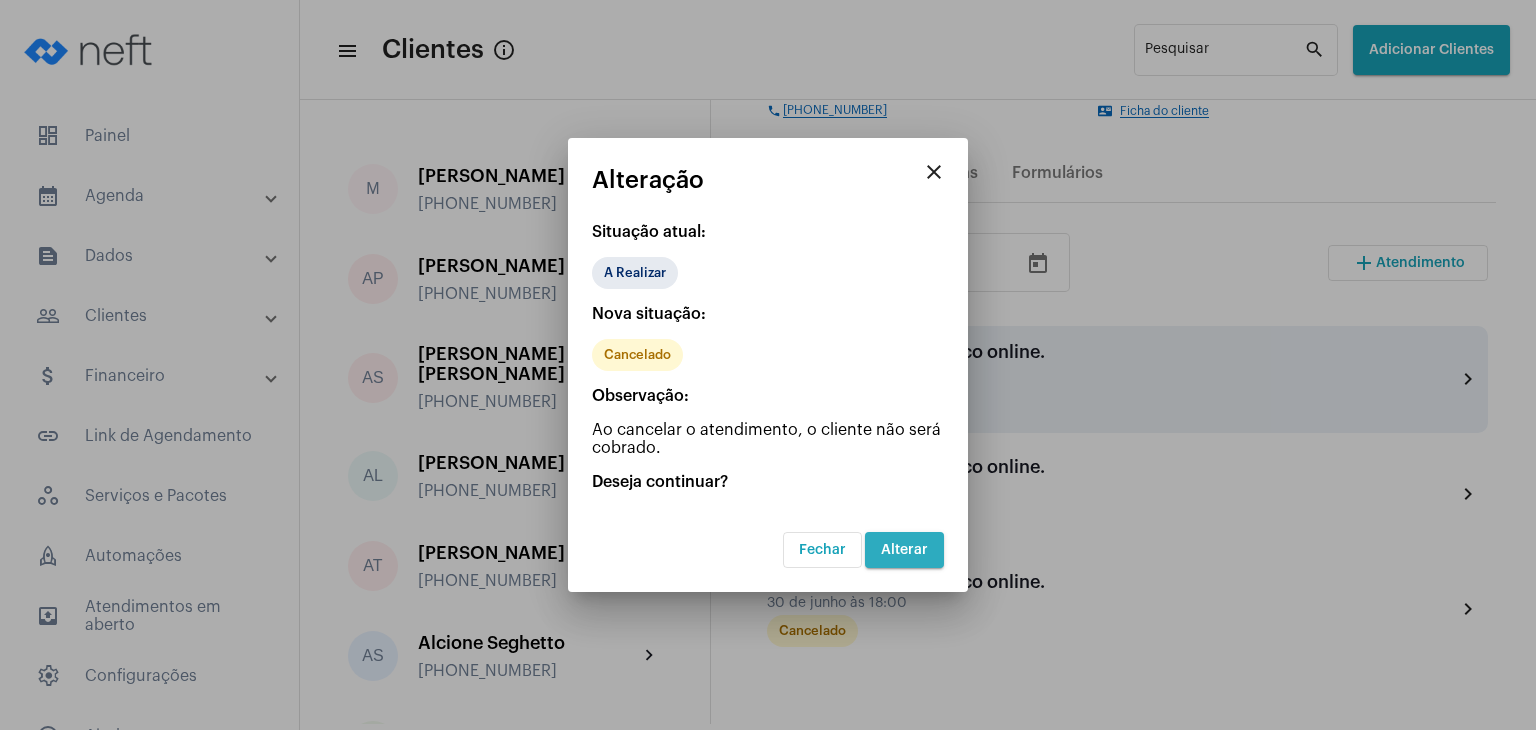 click on "Alterar" at bounding box center (904, 550) 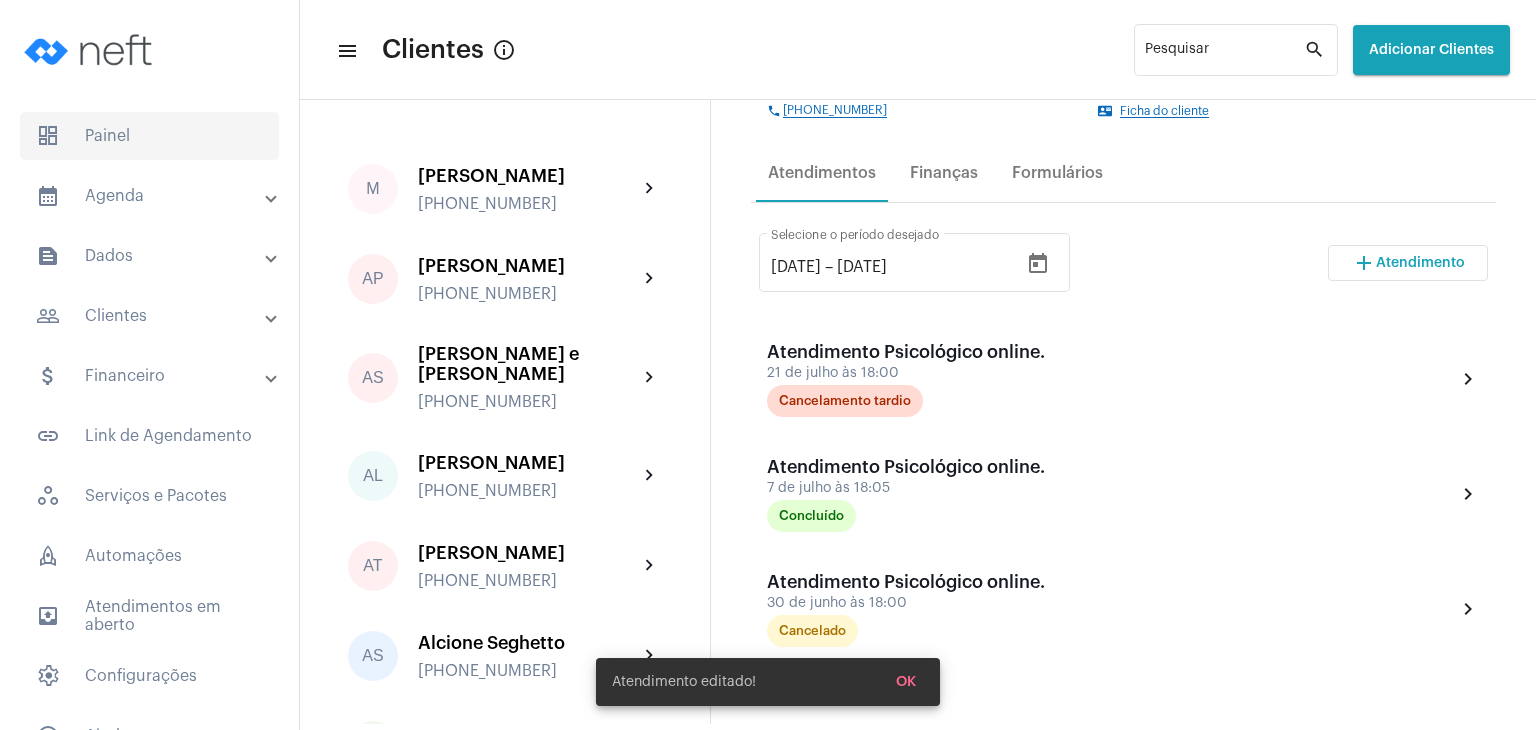click on "dashboard   Painel" 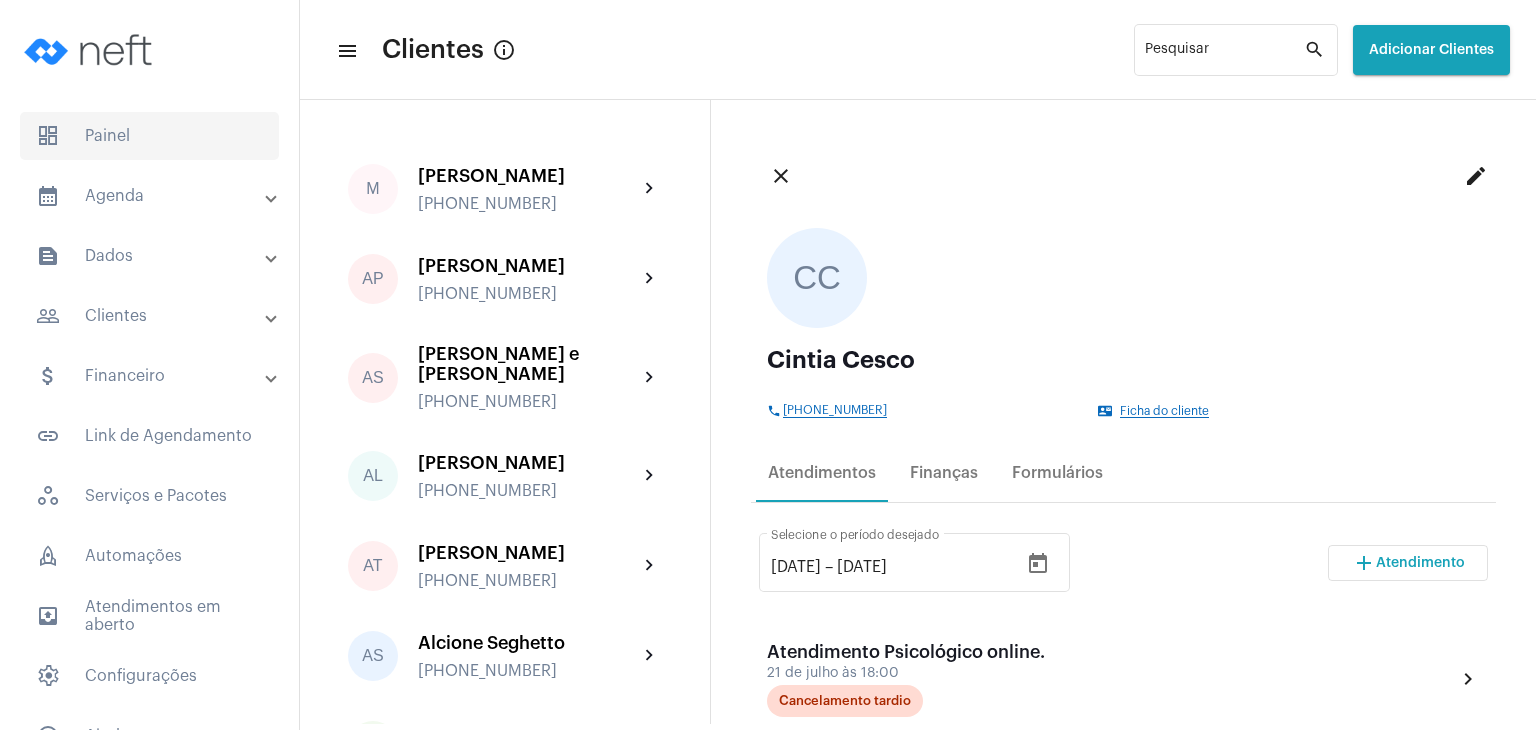 click on "dashboard   Painel" 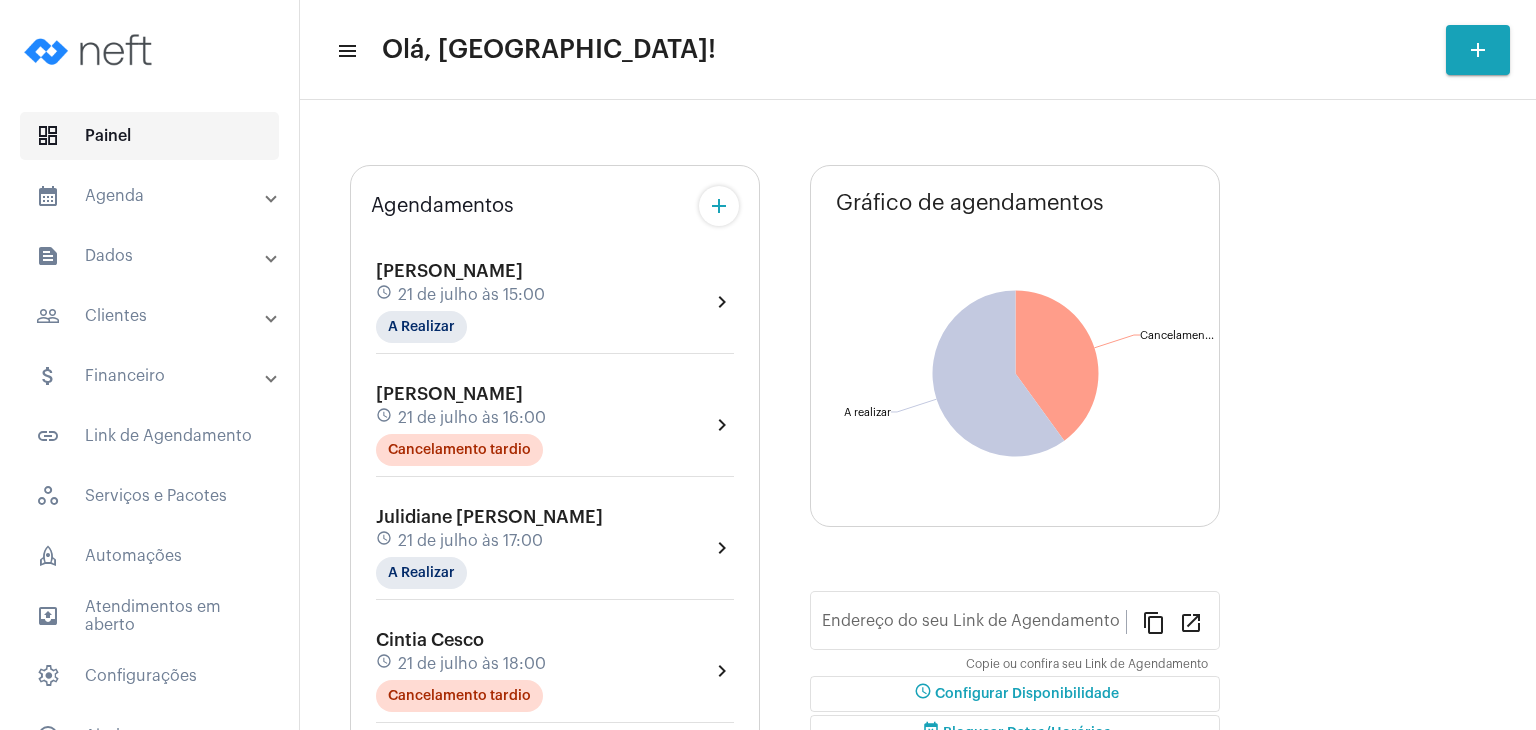 type on "[URL][DOMAIN_NAME]" 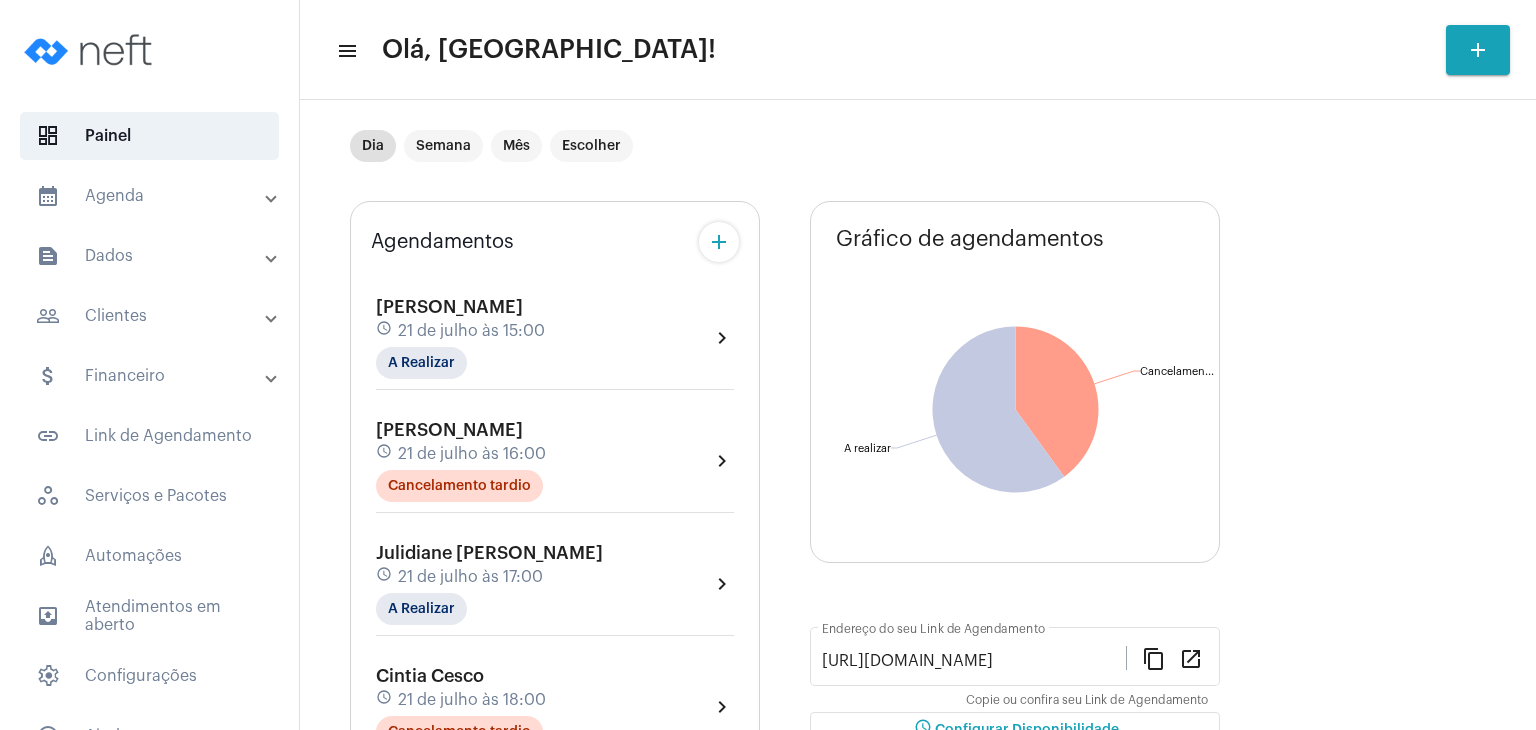 scroll, scrollTop: 0, scrollLeft: 0, axis: both 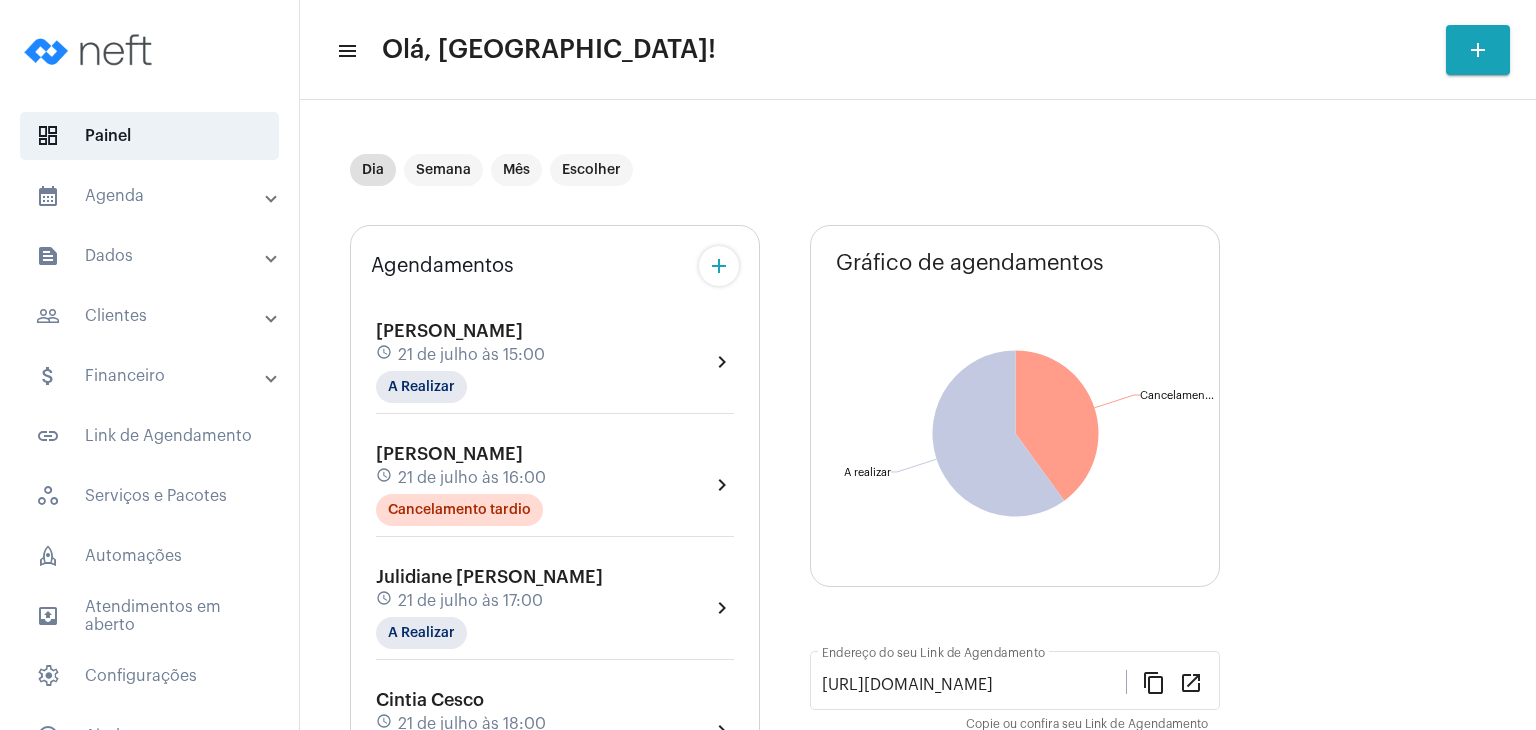 click on "people_outline  Clientes" at bounding box center (151, 316) 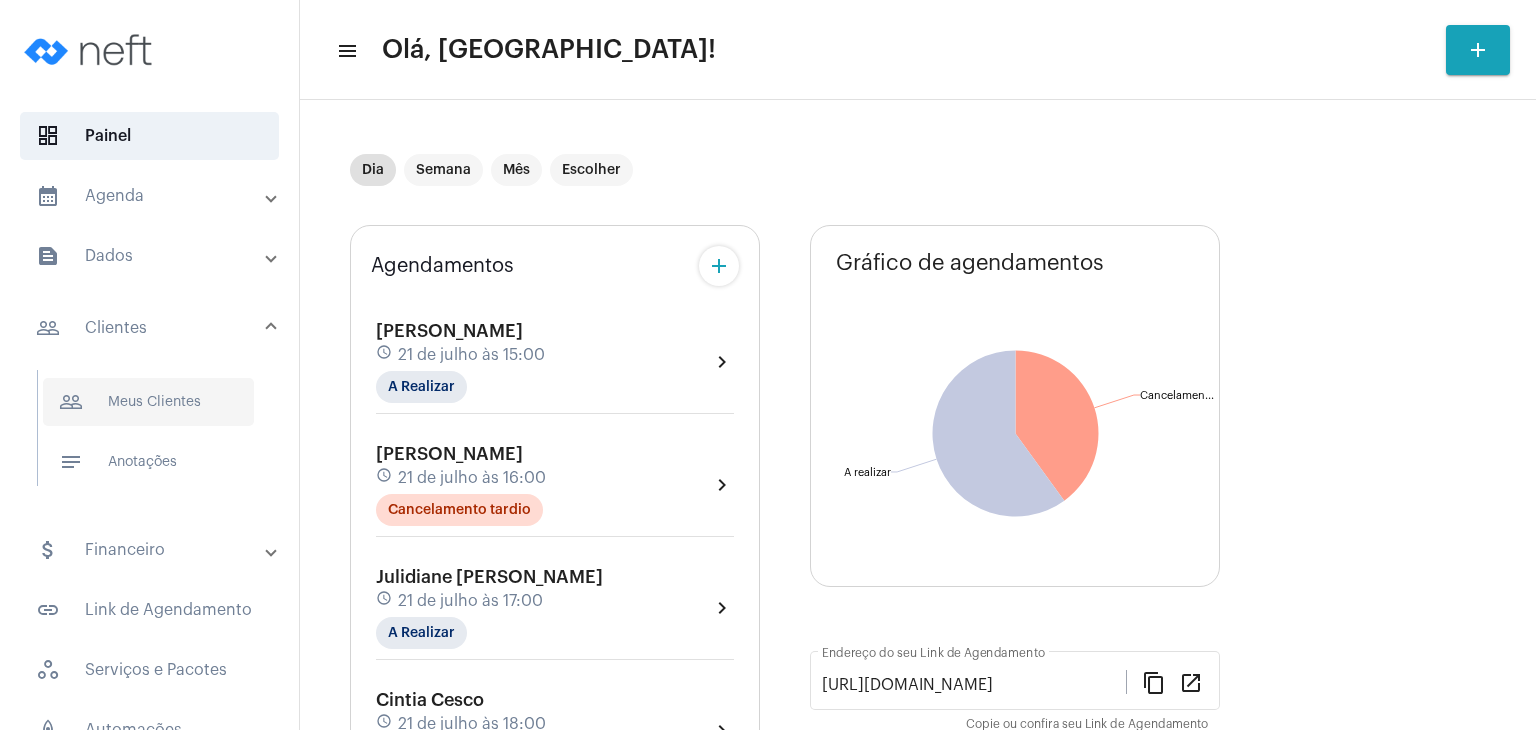click on "people_outline  Meus Clientes" at bounding box center (148, 402) 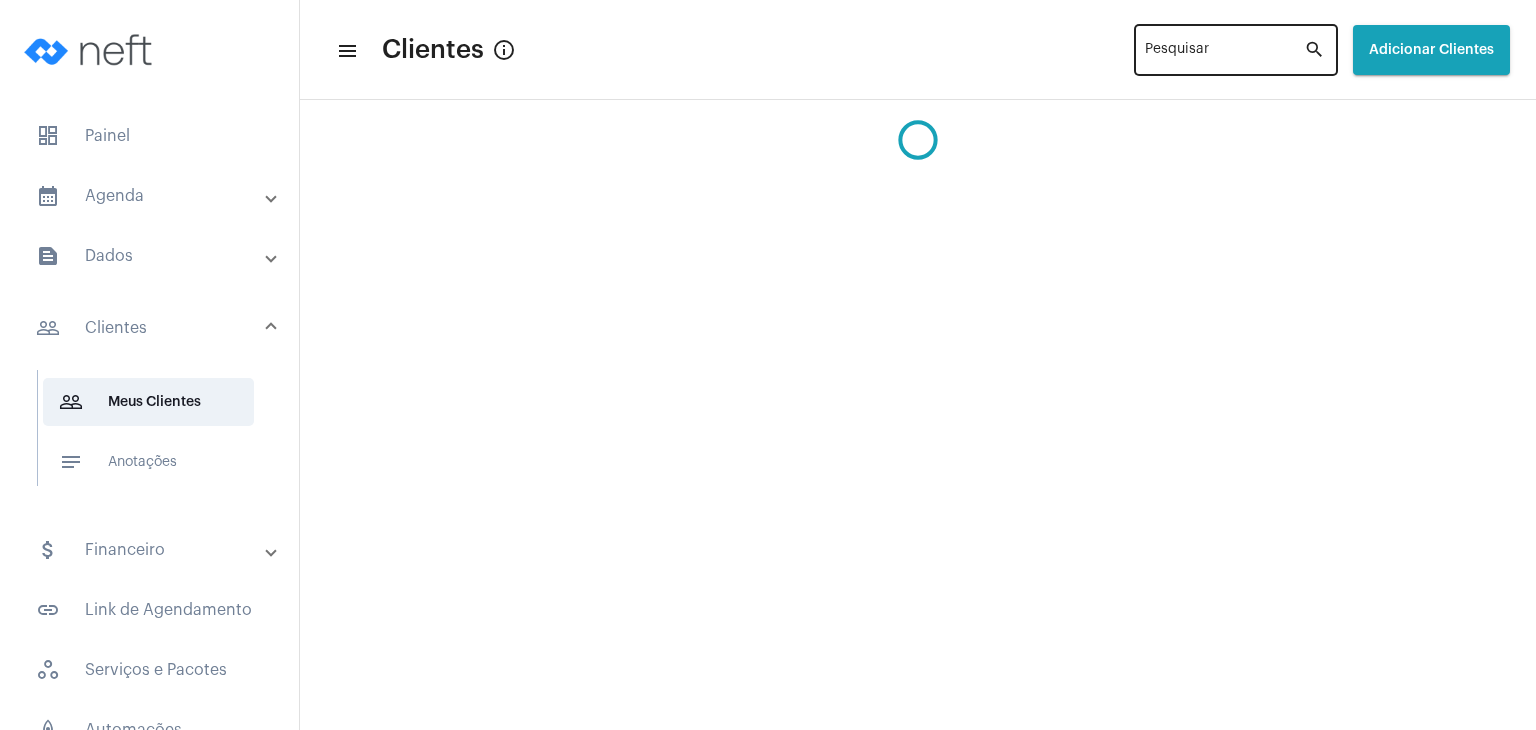 click on "Pesquisar" at bounding box center [1224, 54] 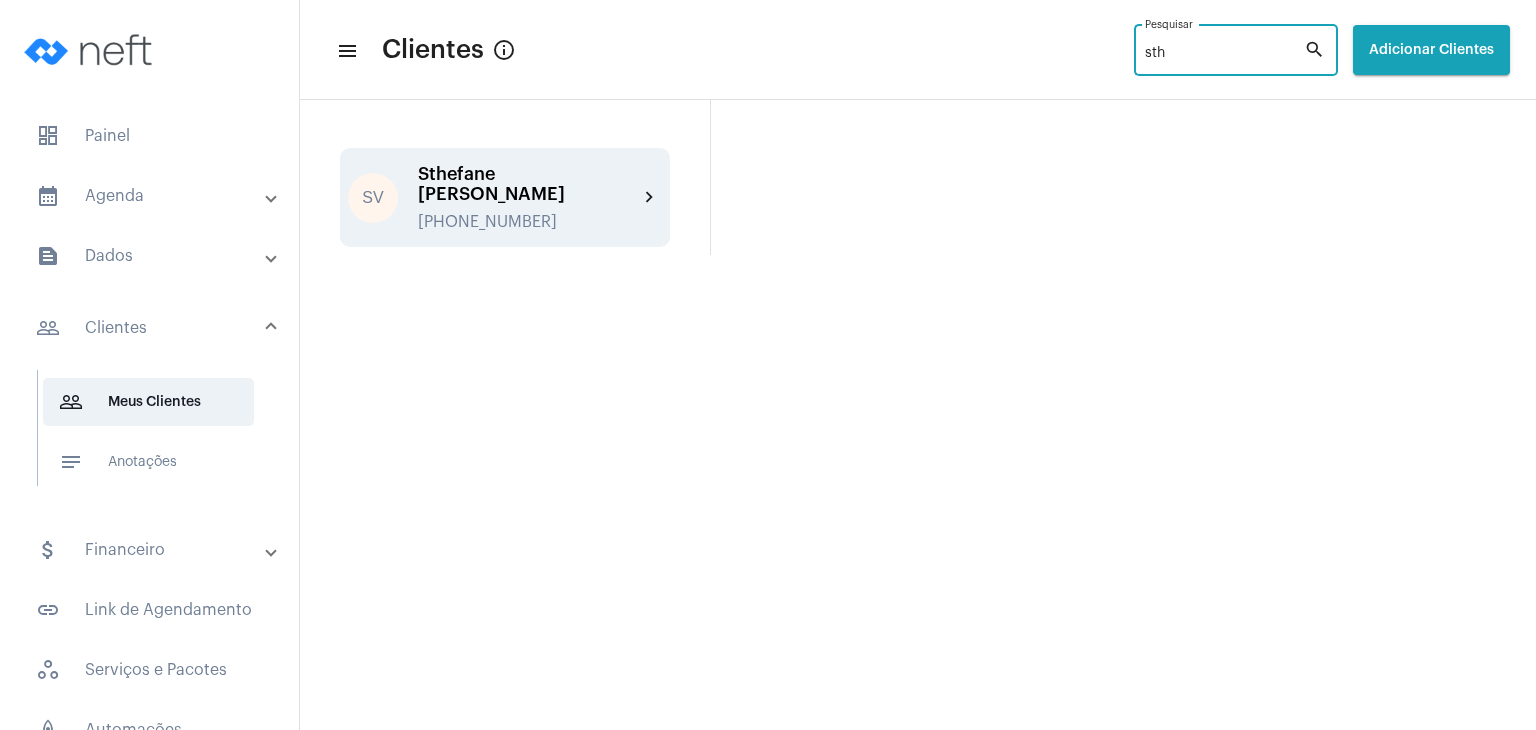type on "sth" 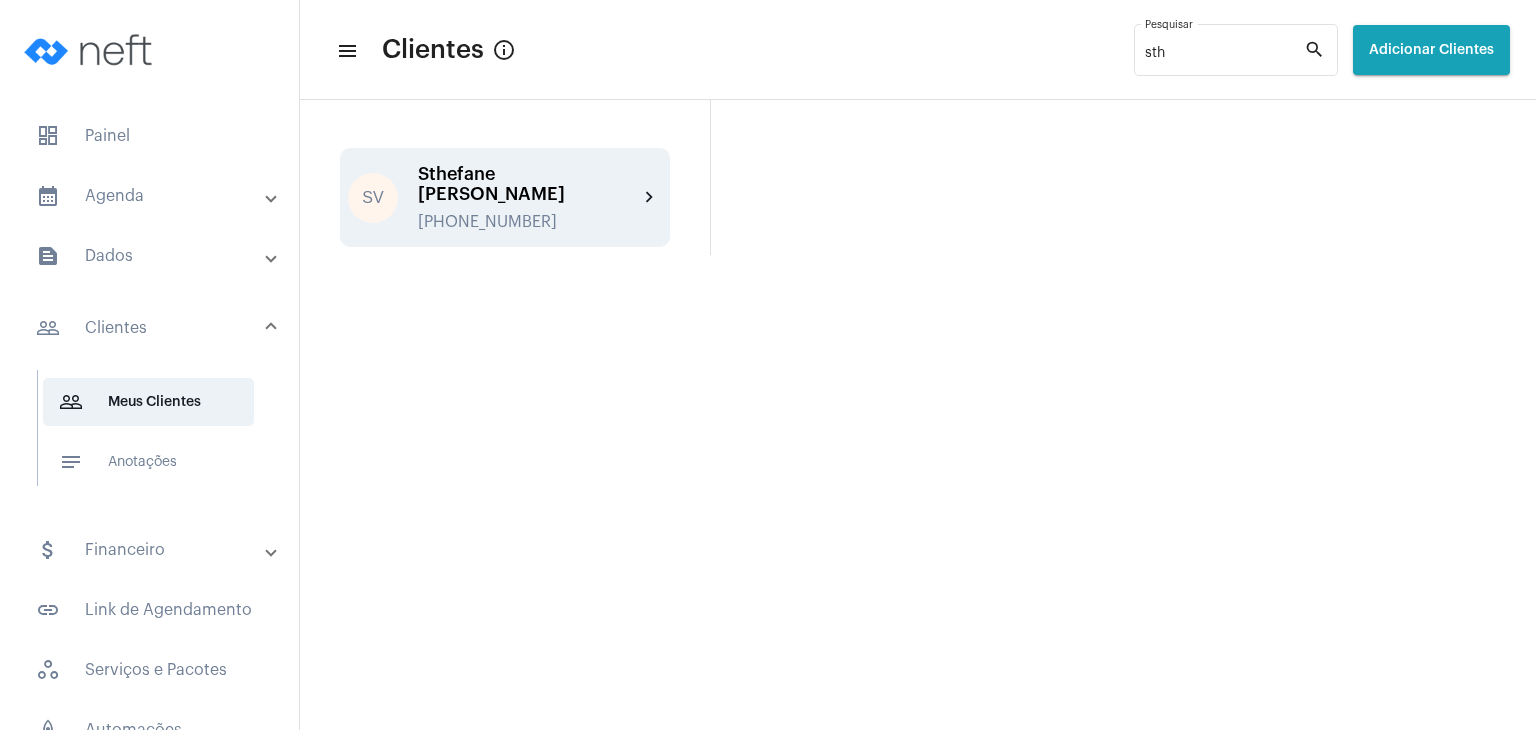 click on "Sthefane [PERSON_NAME]" 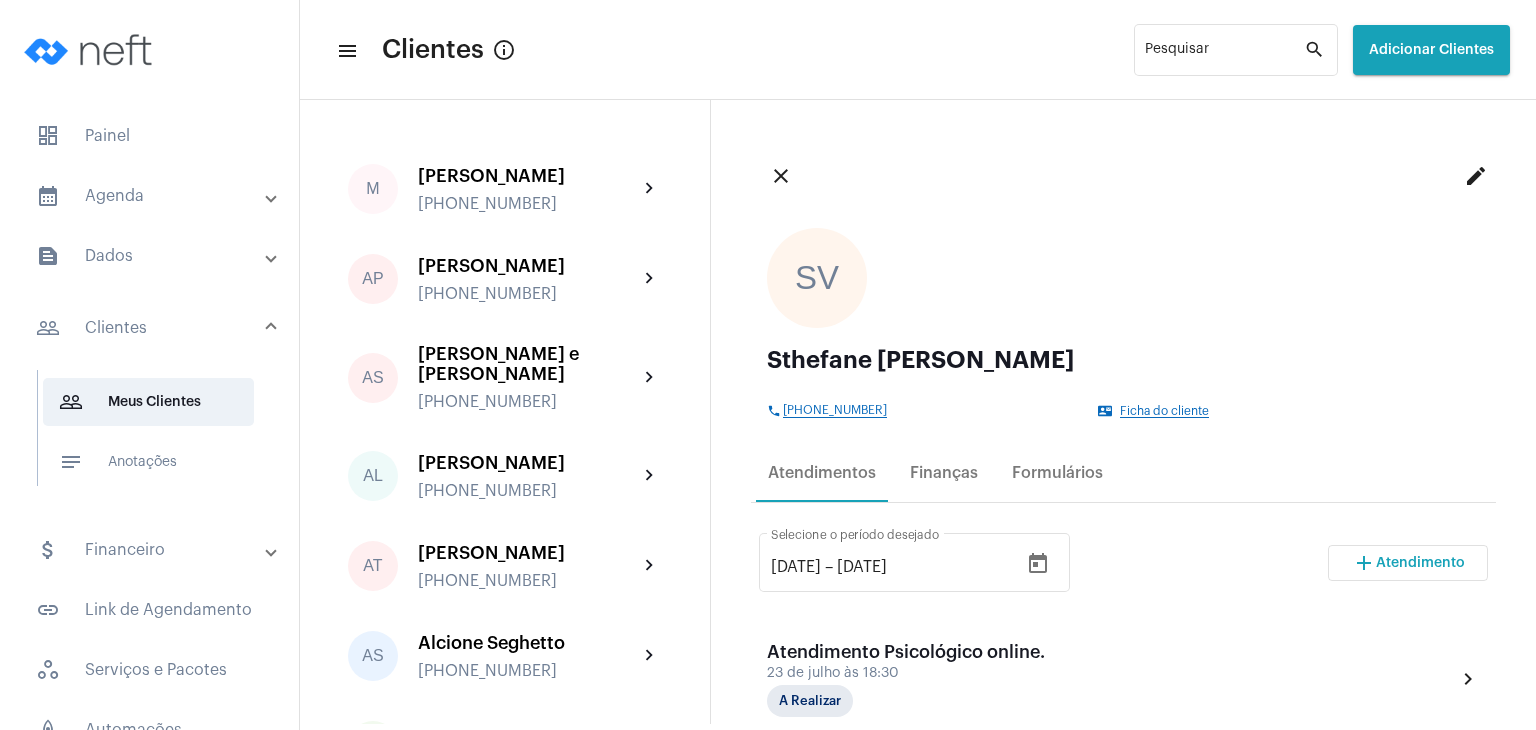 scroll, scrollTop: 200, scrollLeft: 0, axis: vertical 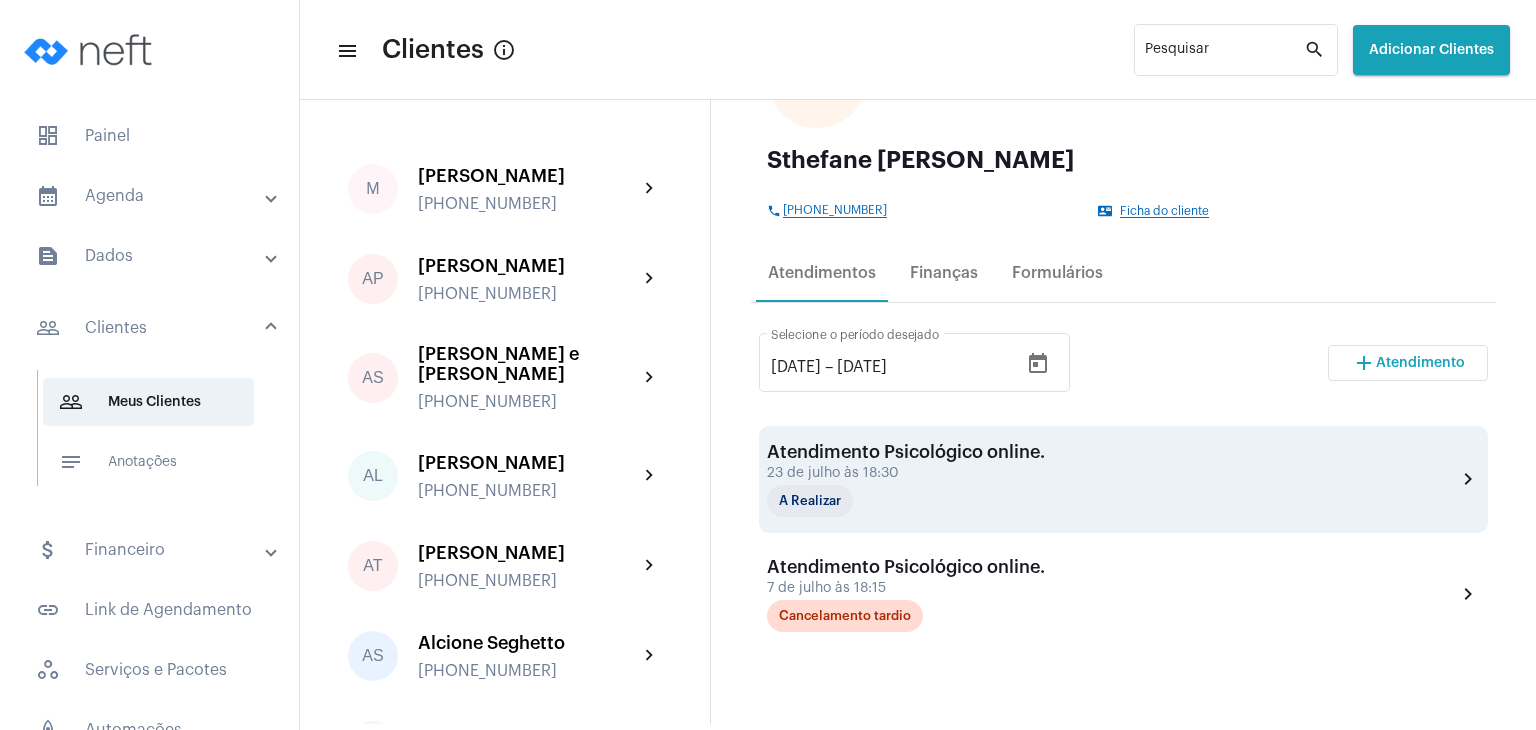 click on "A Realizar" at bounding box center [867, 501] 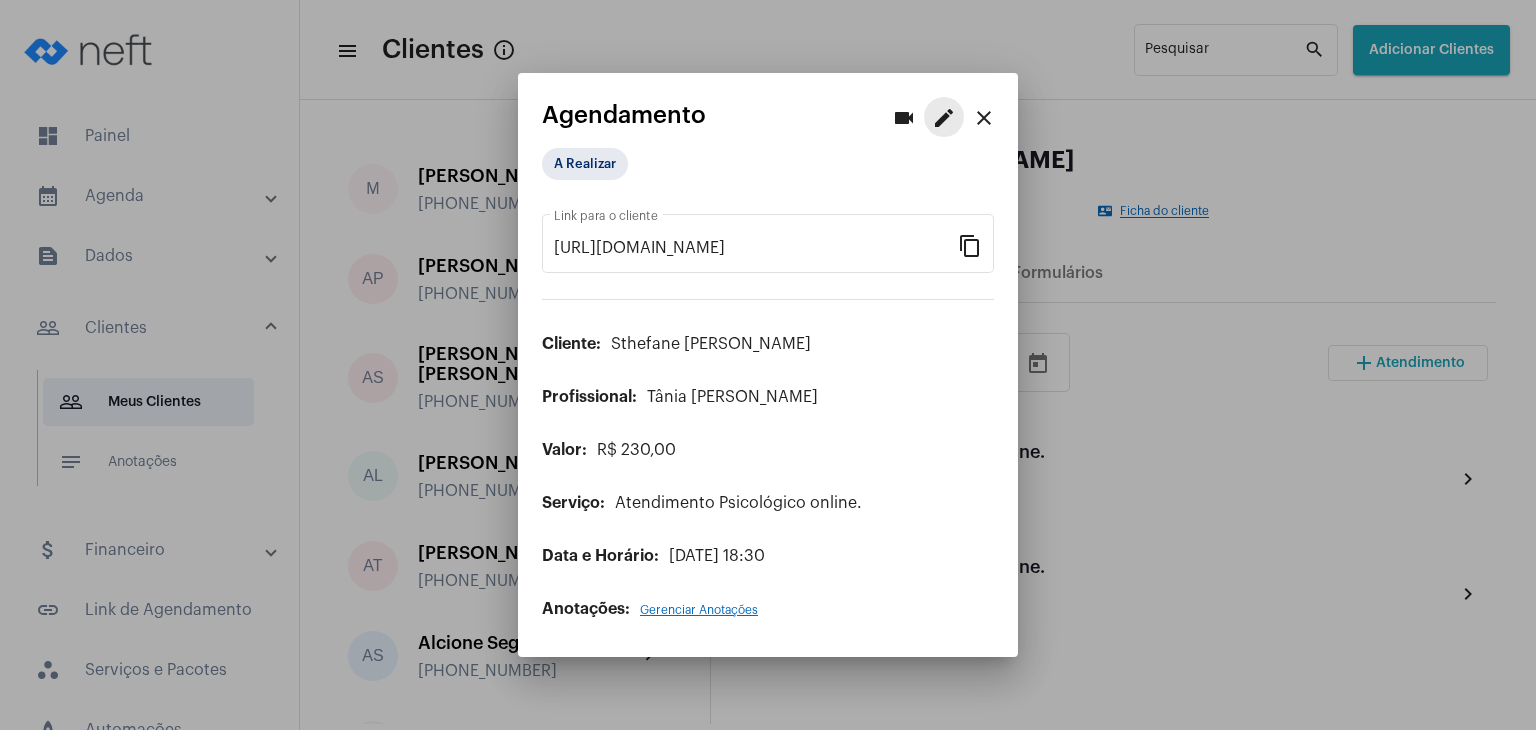 click on "edit" at bounding box center [944, 118] 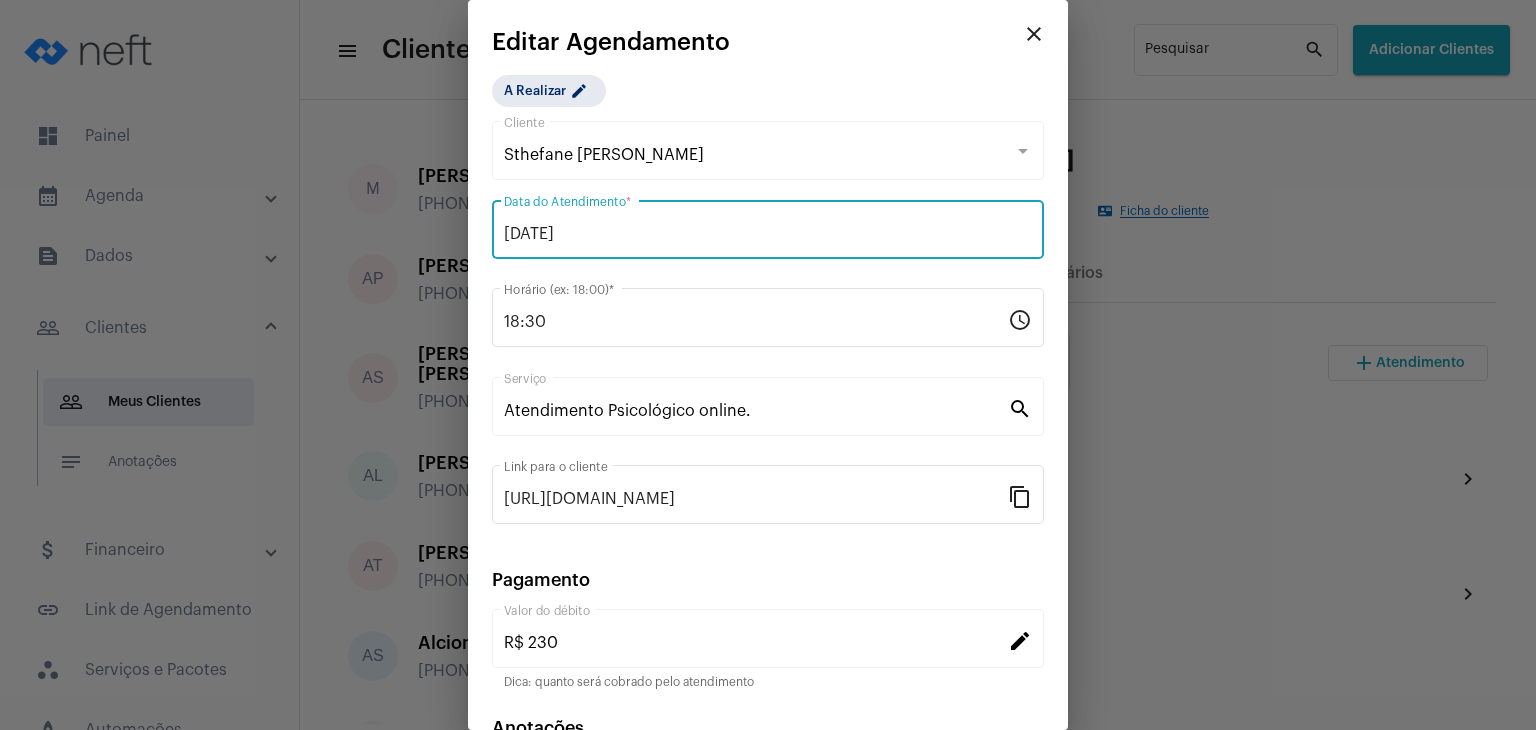 click on "[DATE]" at bounding box center (768, 234) 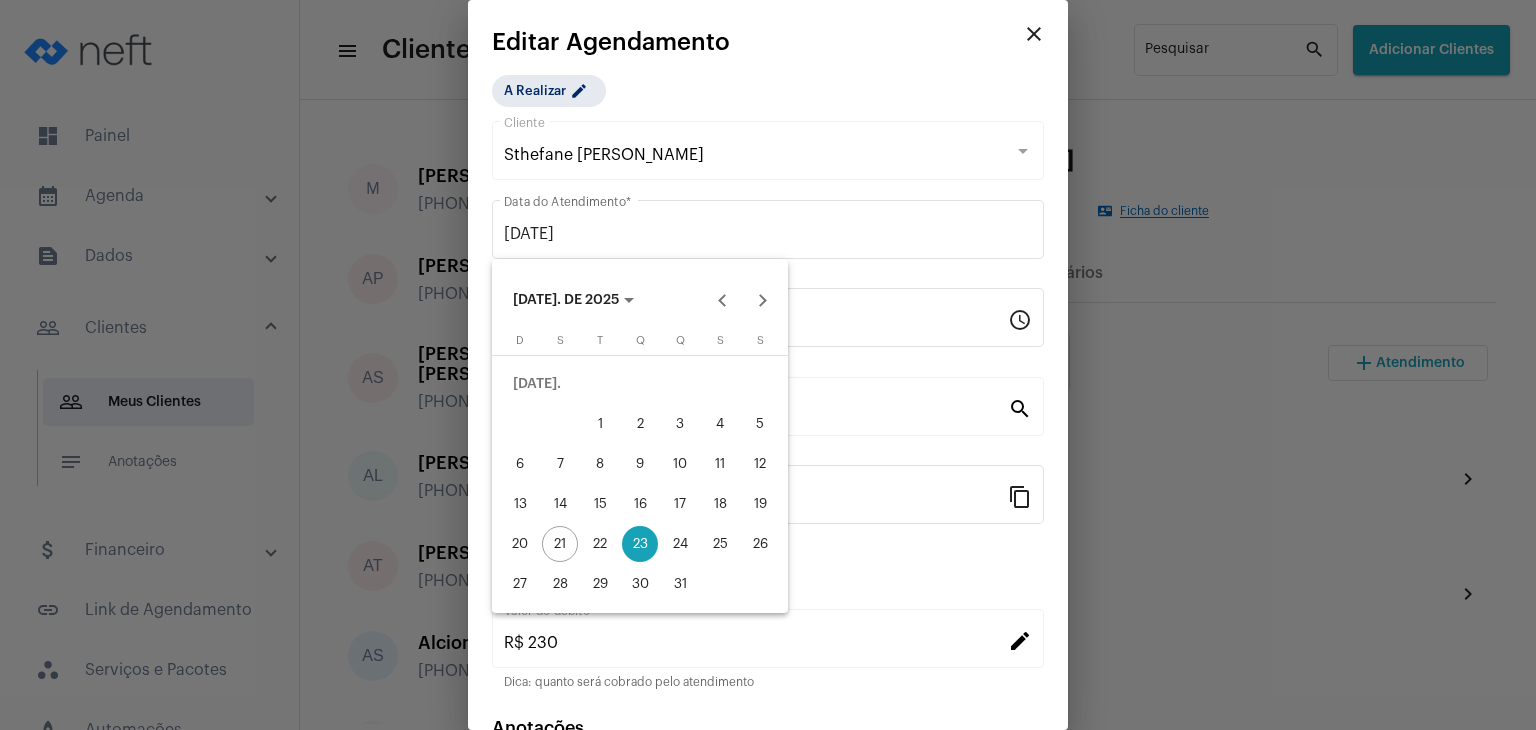 click on "21" at bounding box center (560, 544) 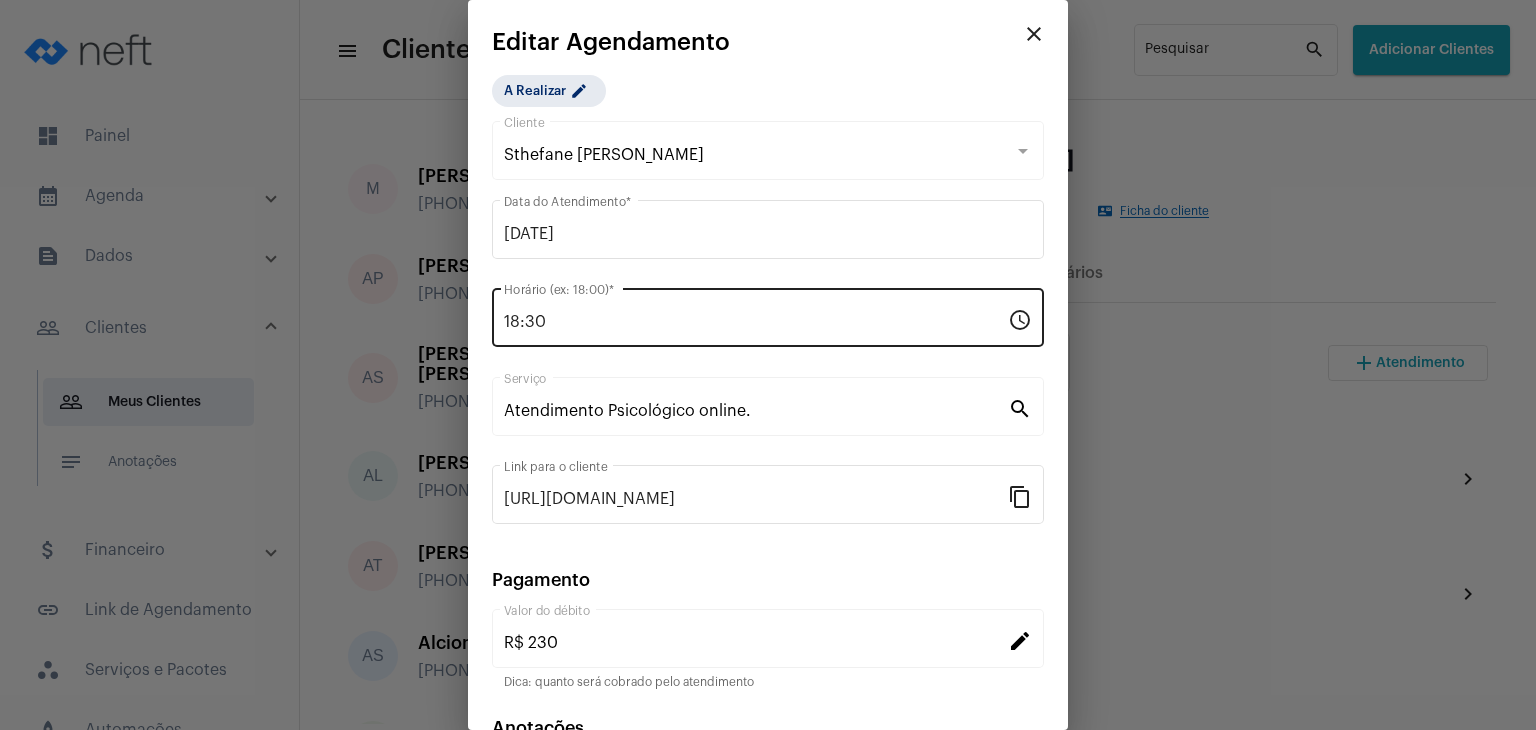 click on "18:30 Horário (ex: 18:00)  *" at bounding box center (756, 315) 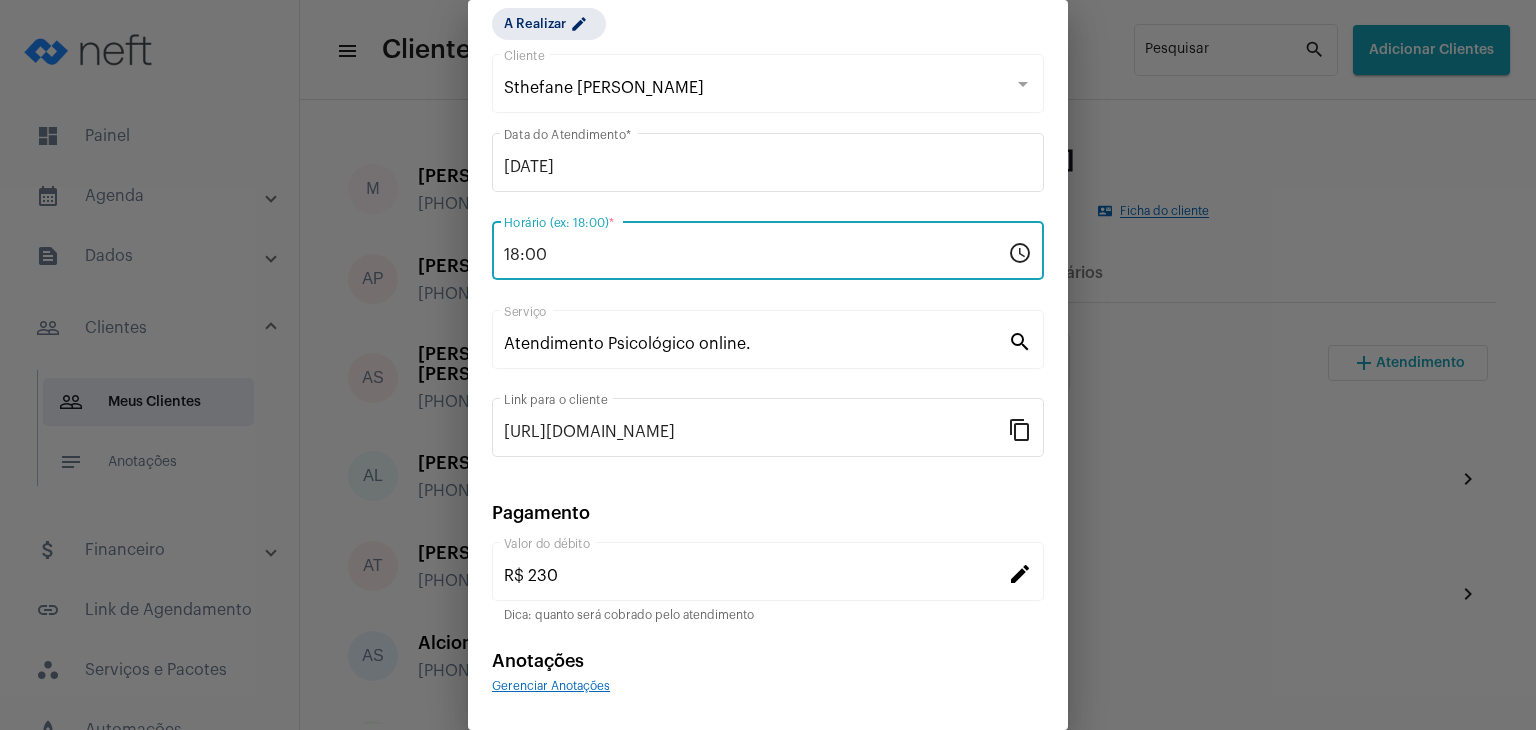 scroll, scrollTop: 128, scrollLeft: 0, axis: vertical 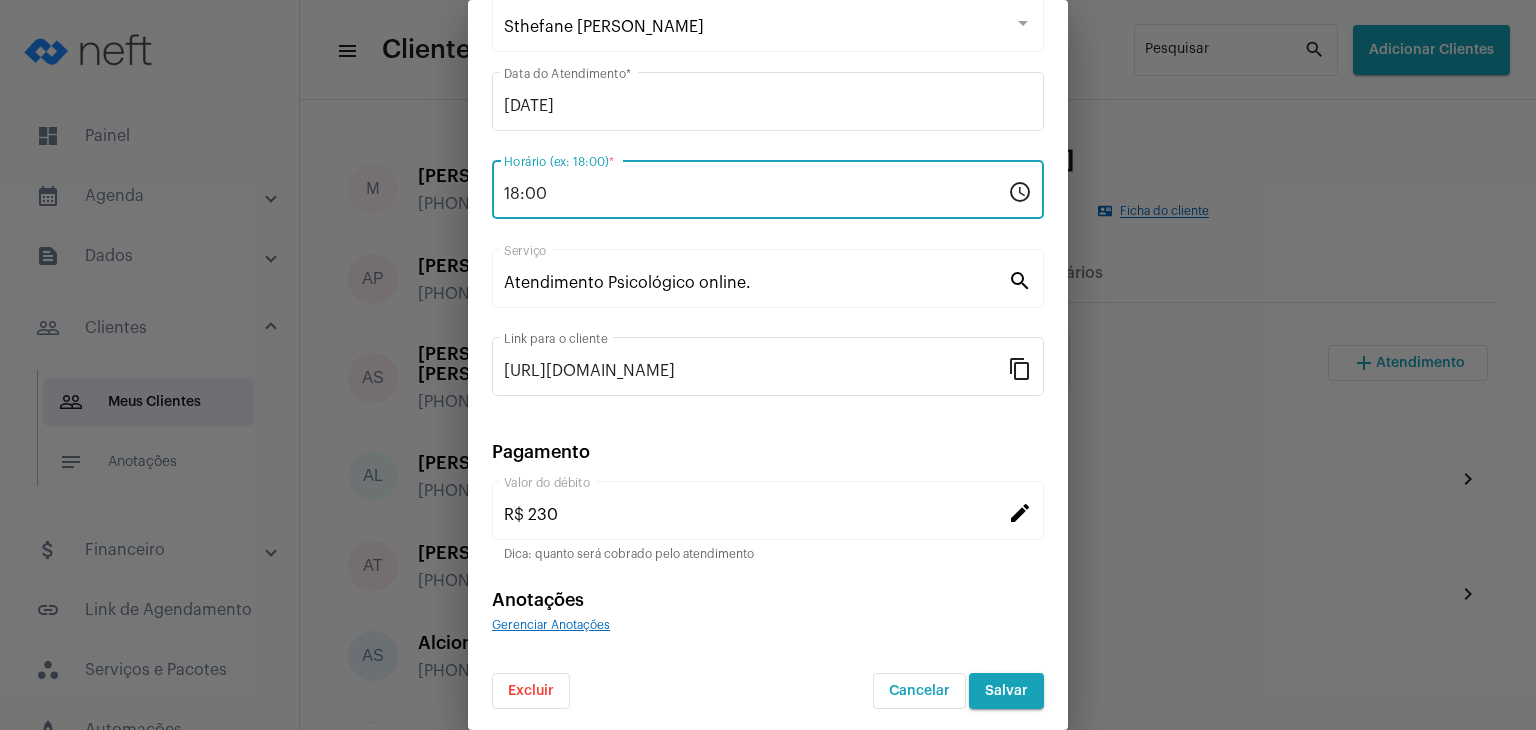 type on "18:00" 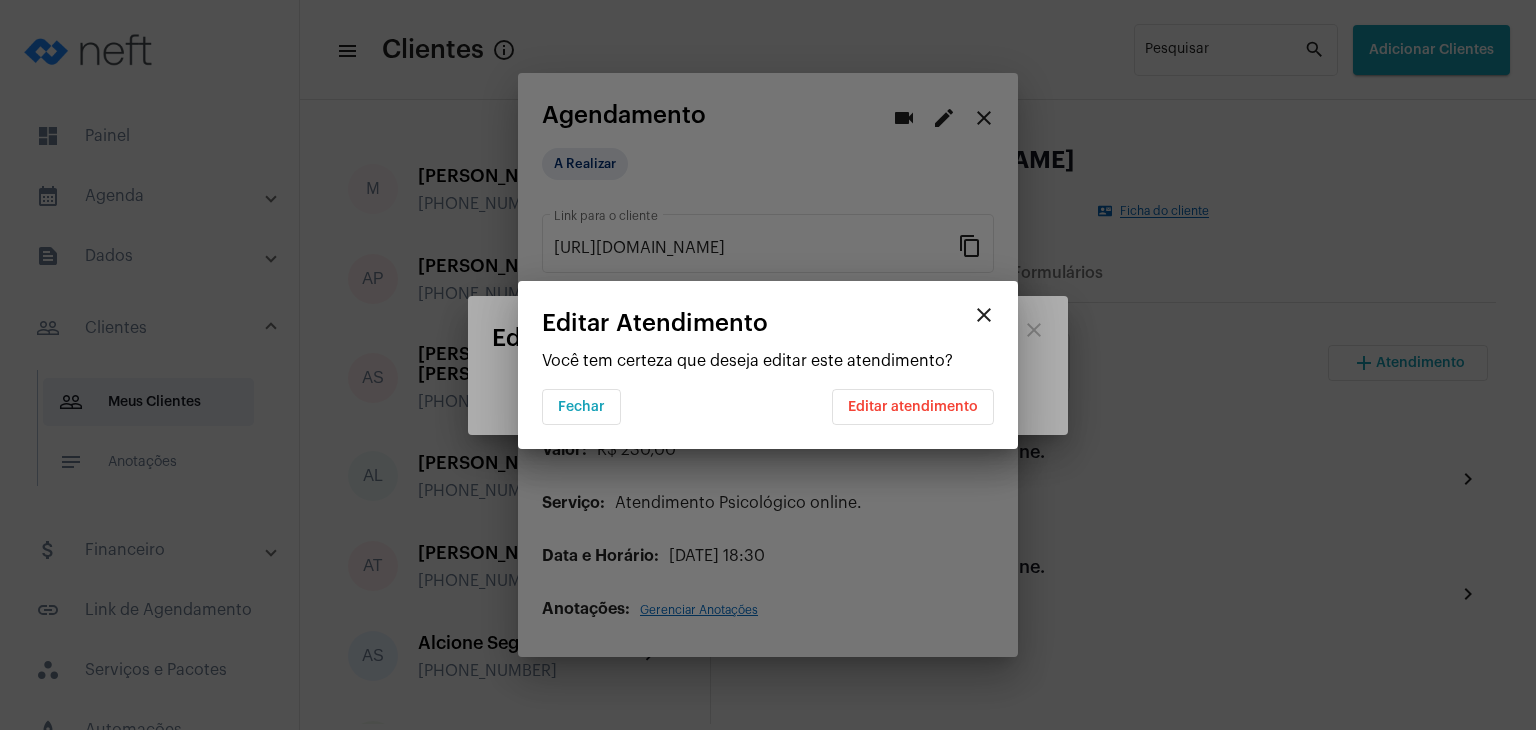 scroll, scrollTop: 0, scrollLeft: 0, axis: both 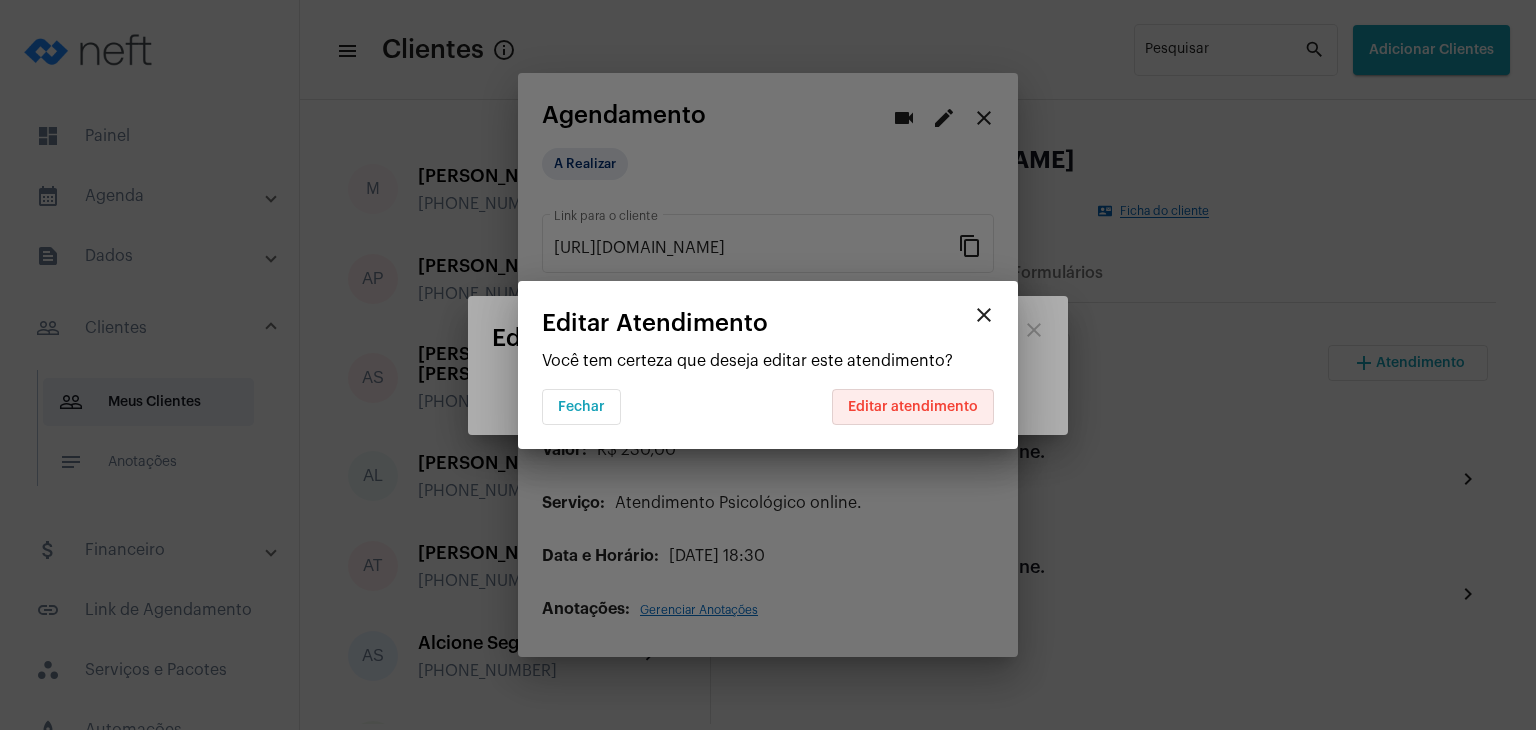 click on "Editar atendimento" at bounding box center (913, 407) 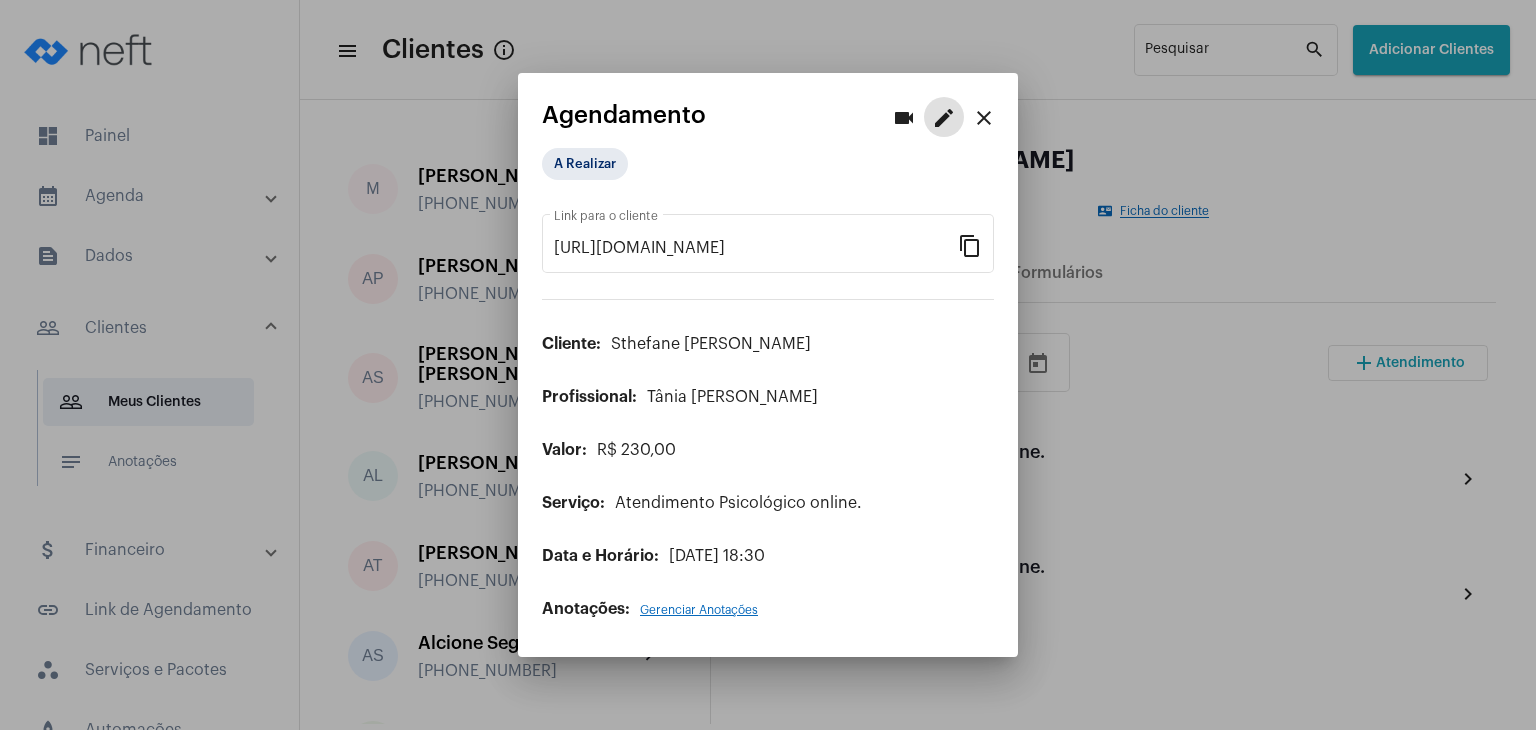 click on "close" at bounding box center (984, 118) 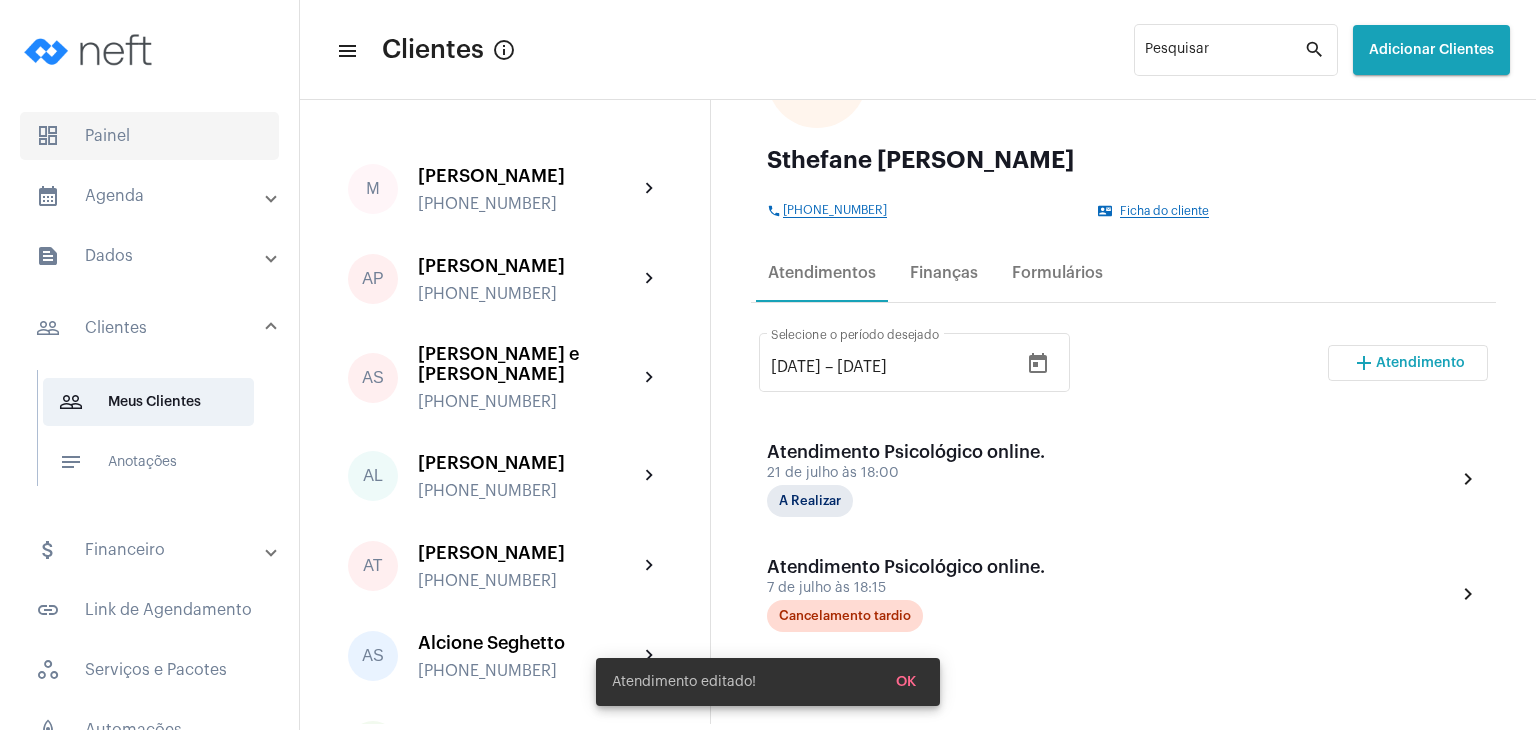 click on "dashboard   Painel" 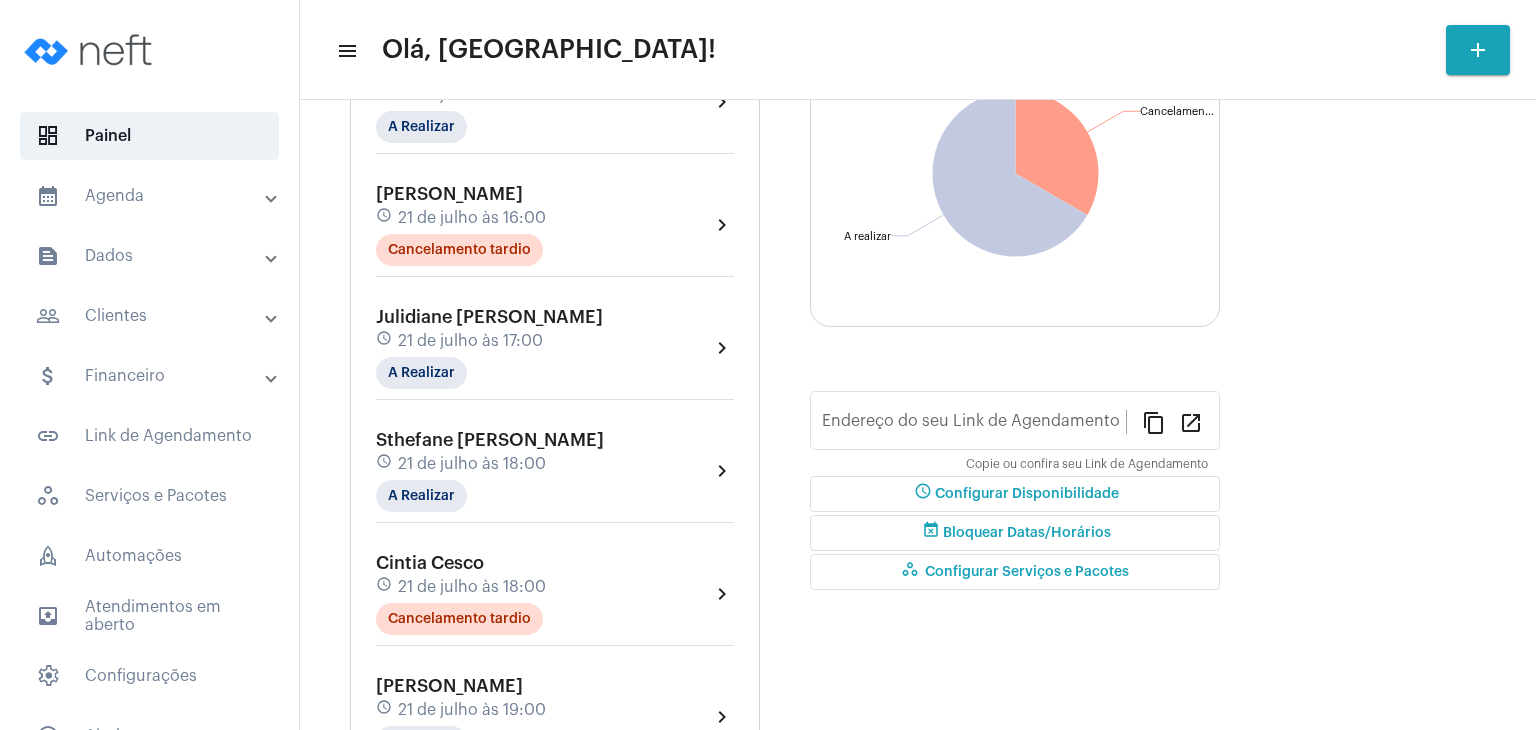 type on "[URL][DOMAIN_NAME]" 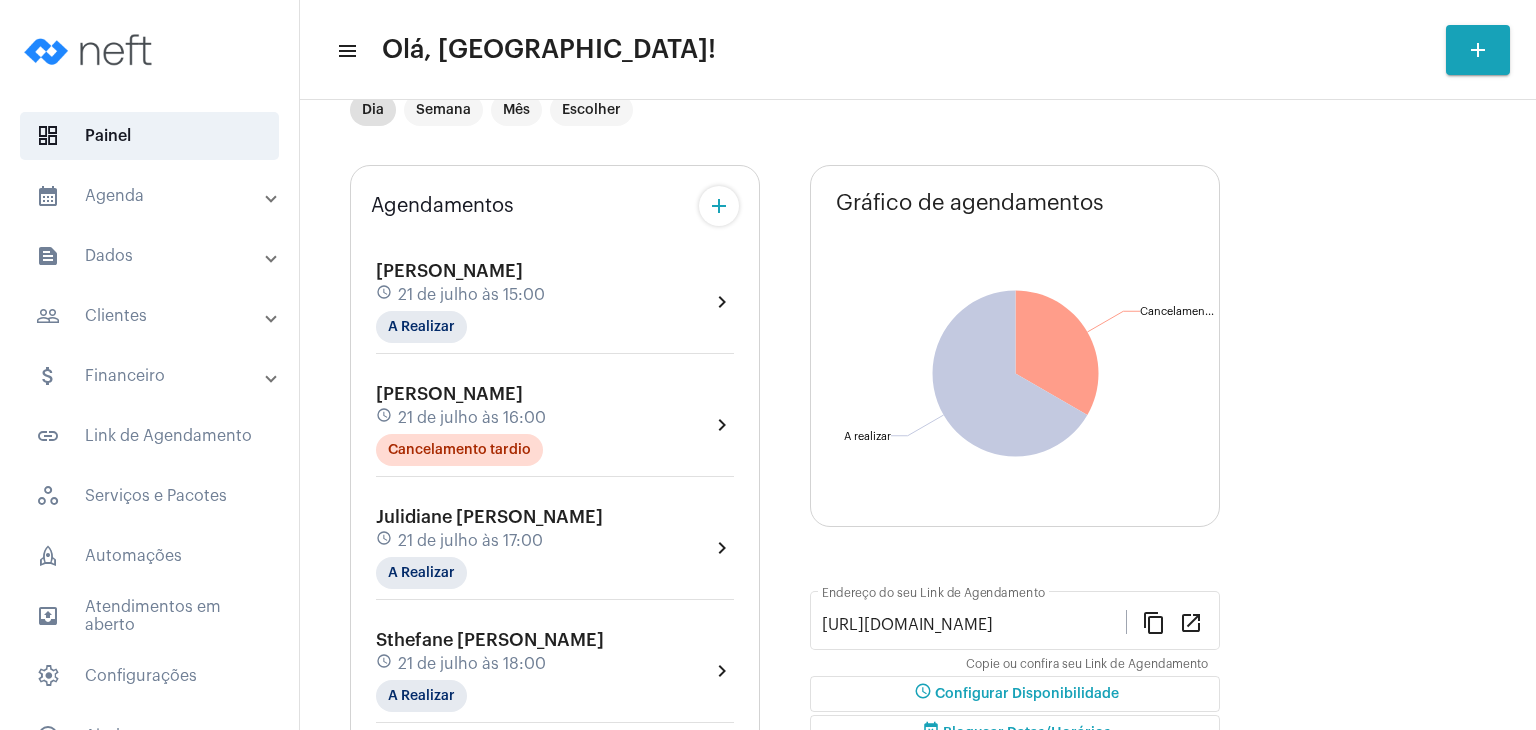 scroll, scrollTop: 0, scrollLeft: 0, axis: both 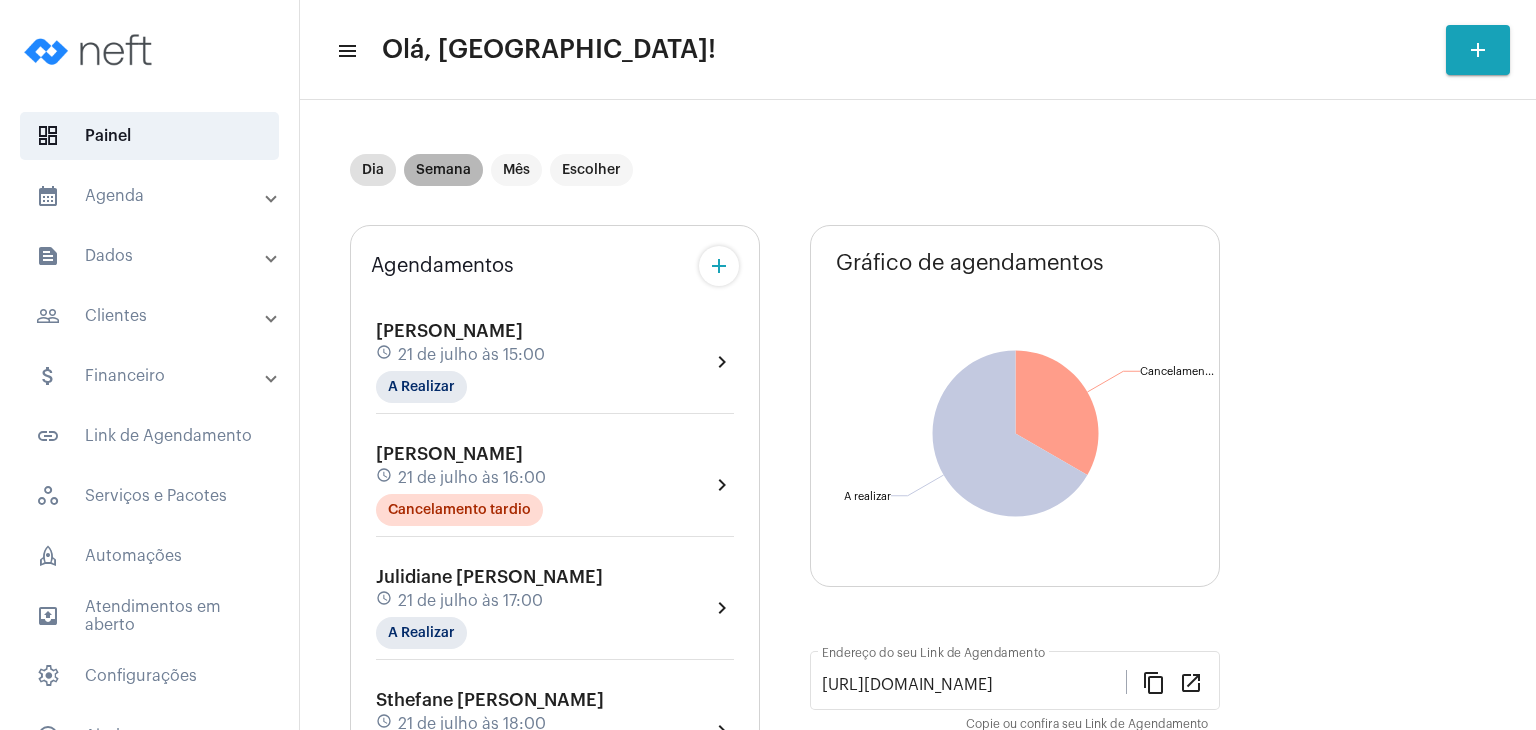 click on "Semana" at bounding box center (443, 170) 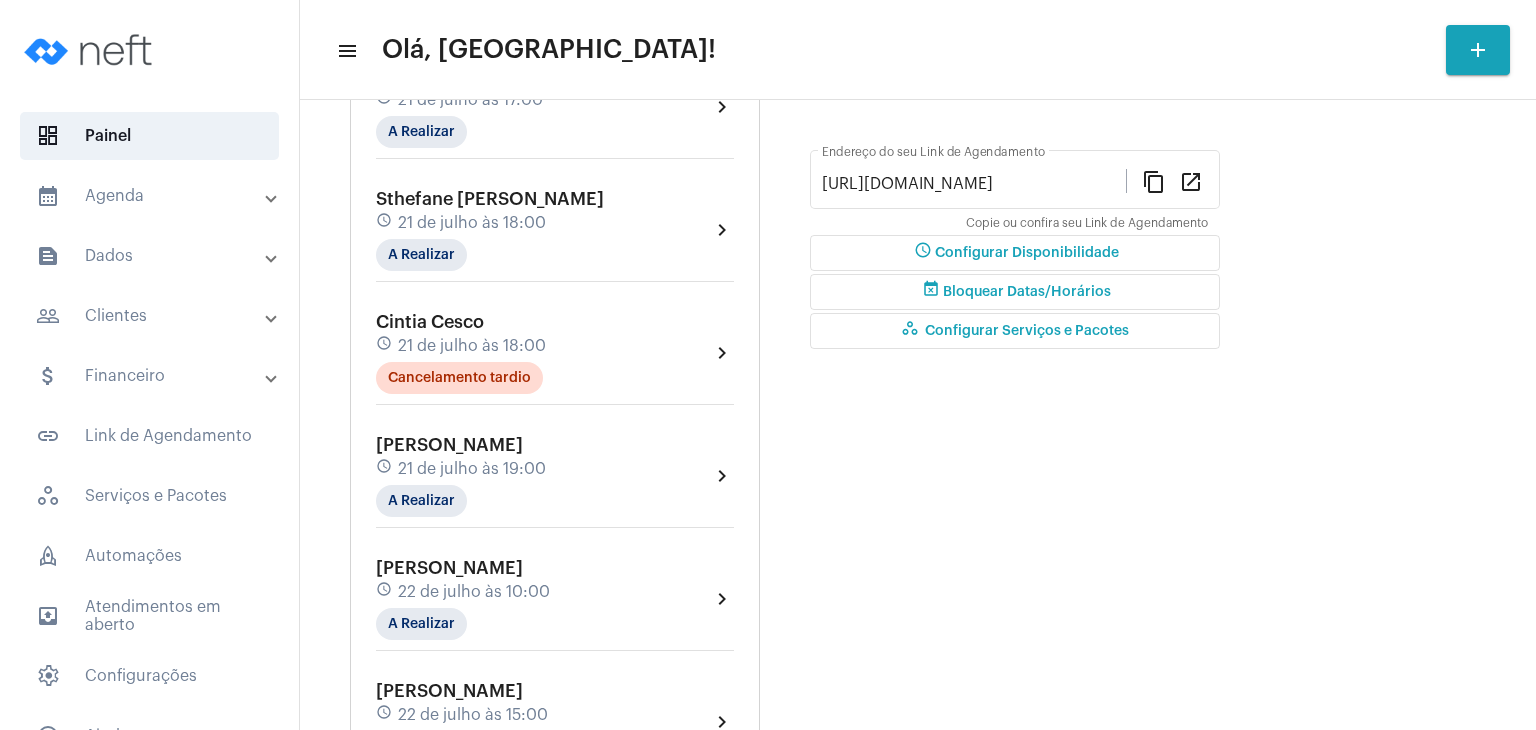 scroll, scrollTop: 1000, scrollLeft: 0, axis: vertical 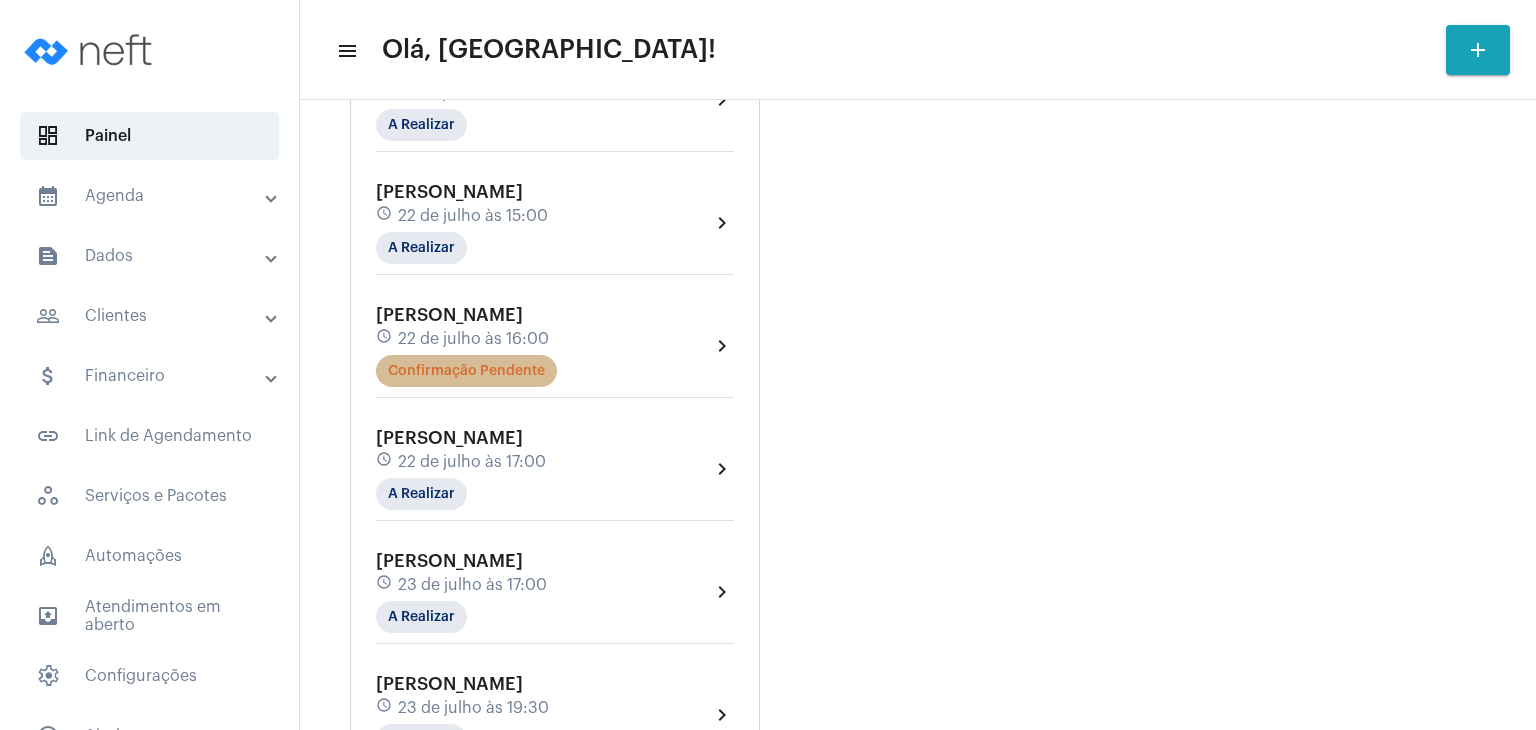 click on "Confirmação Pendente" 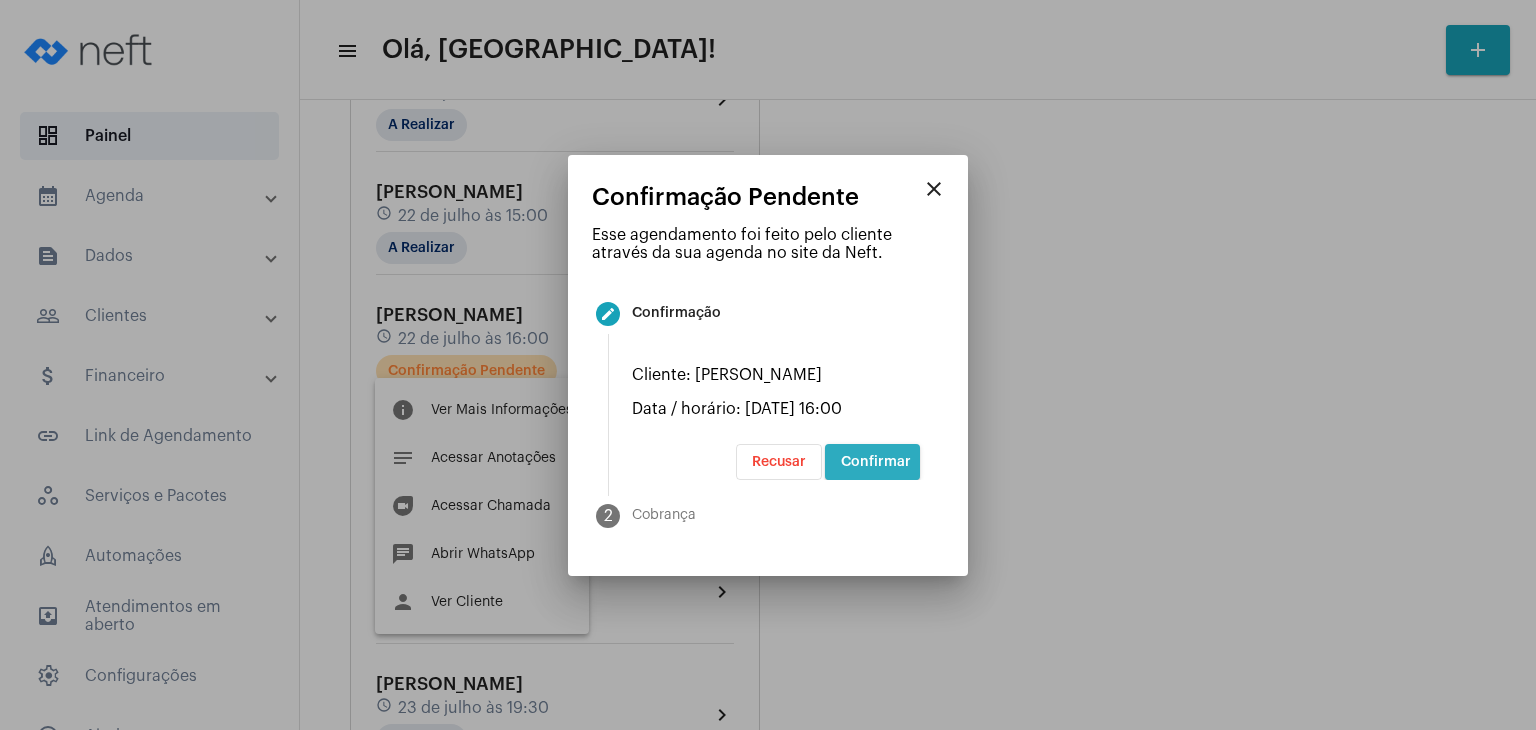 click on "Confirmar" at bounding box center [876, 462] 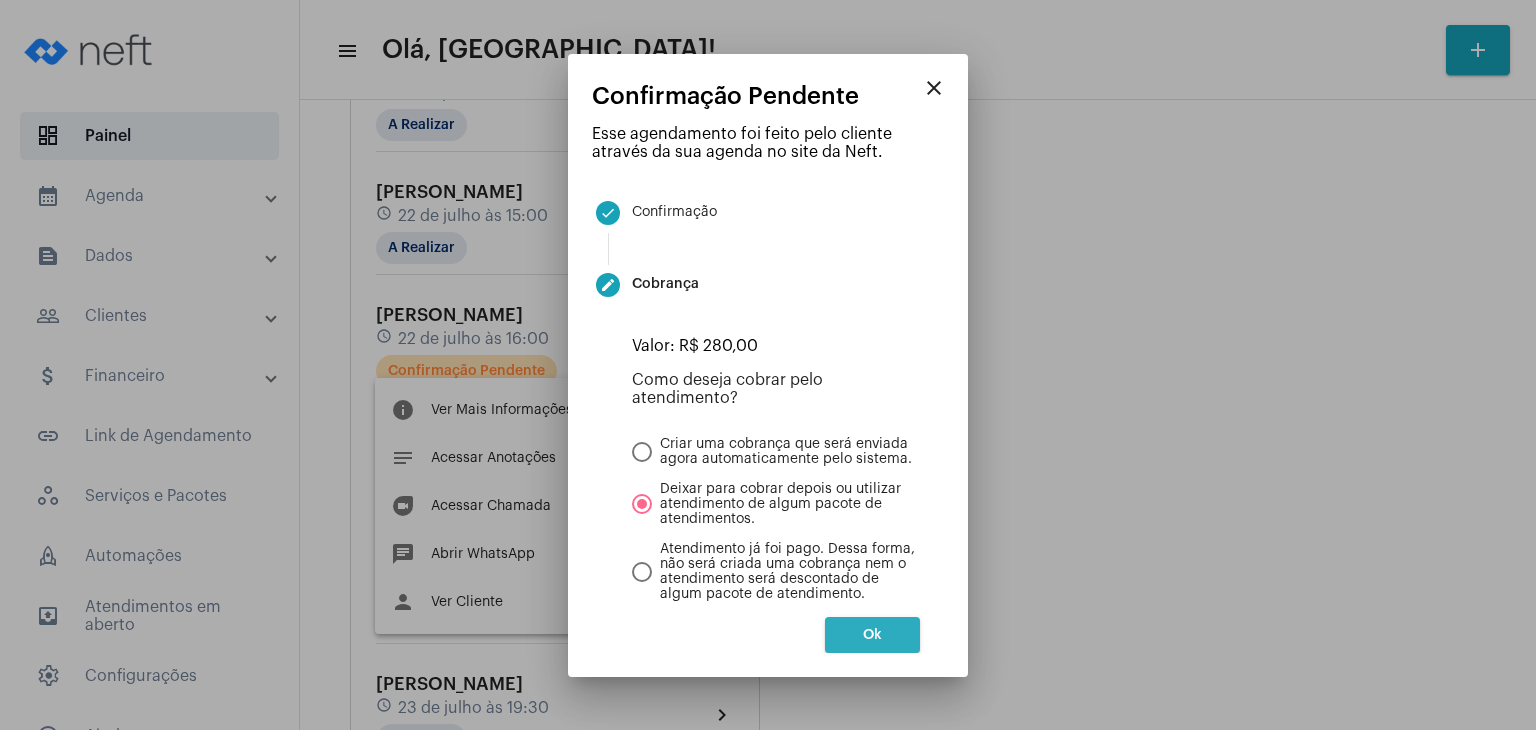 click on "Ok" at bounding box center [872, 635] 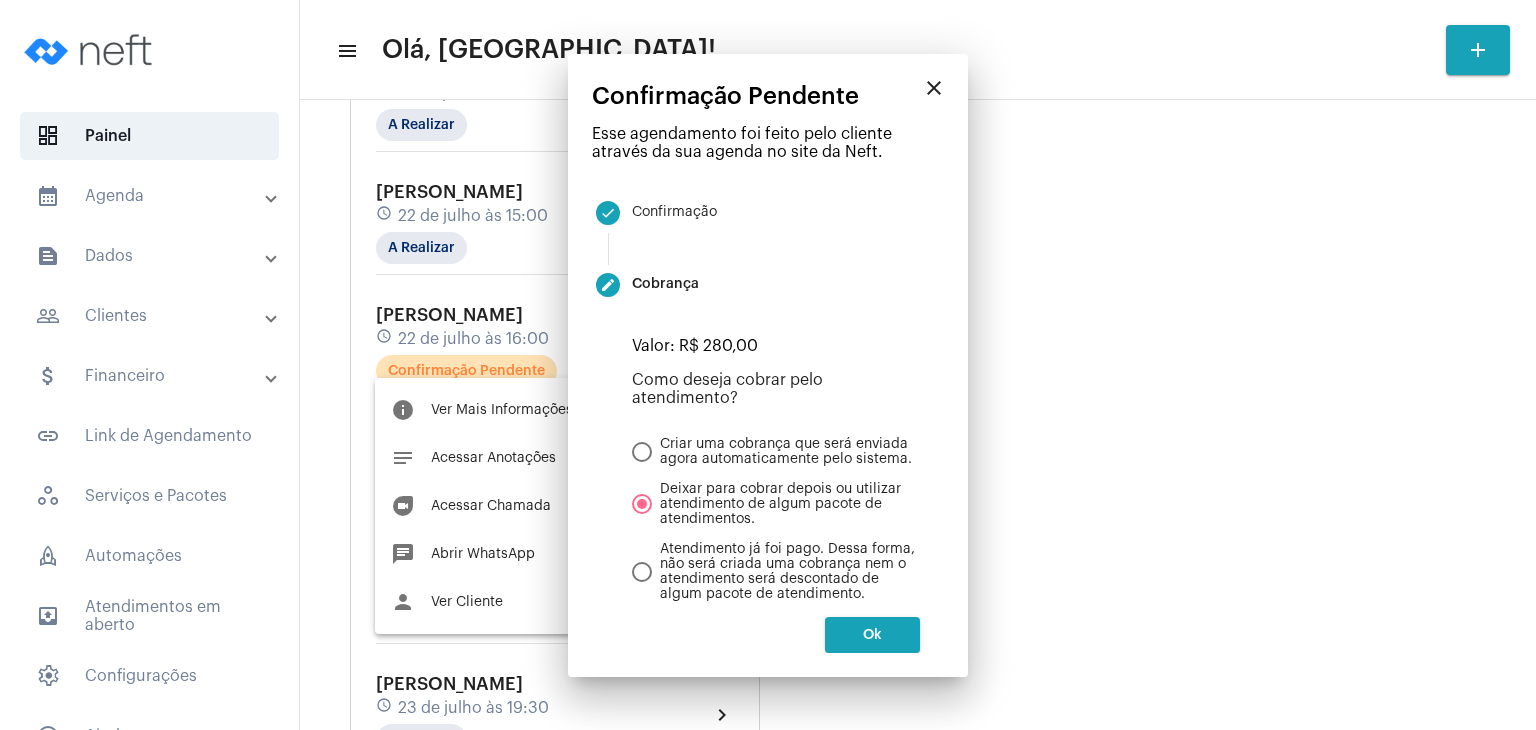 scroll, scrollTop: 0, scrollLeft: 0, axis: both 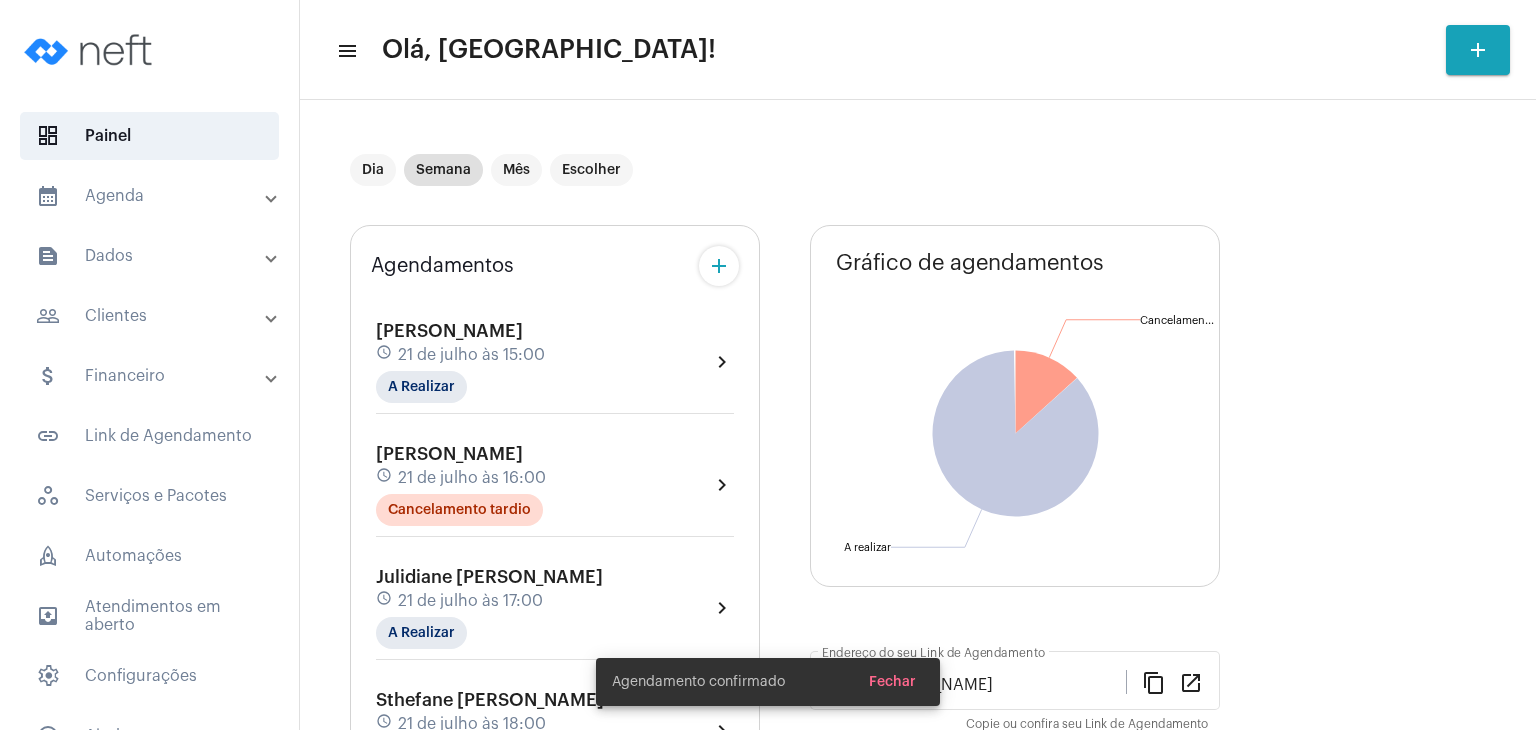 click on "Fechar" at bounding box center (892, 682) 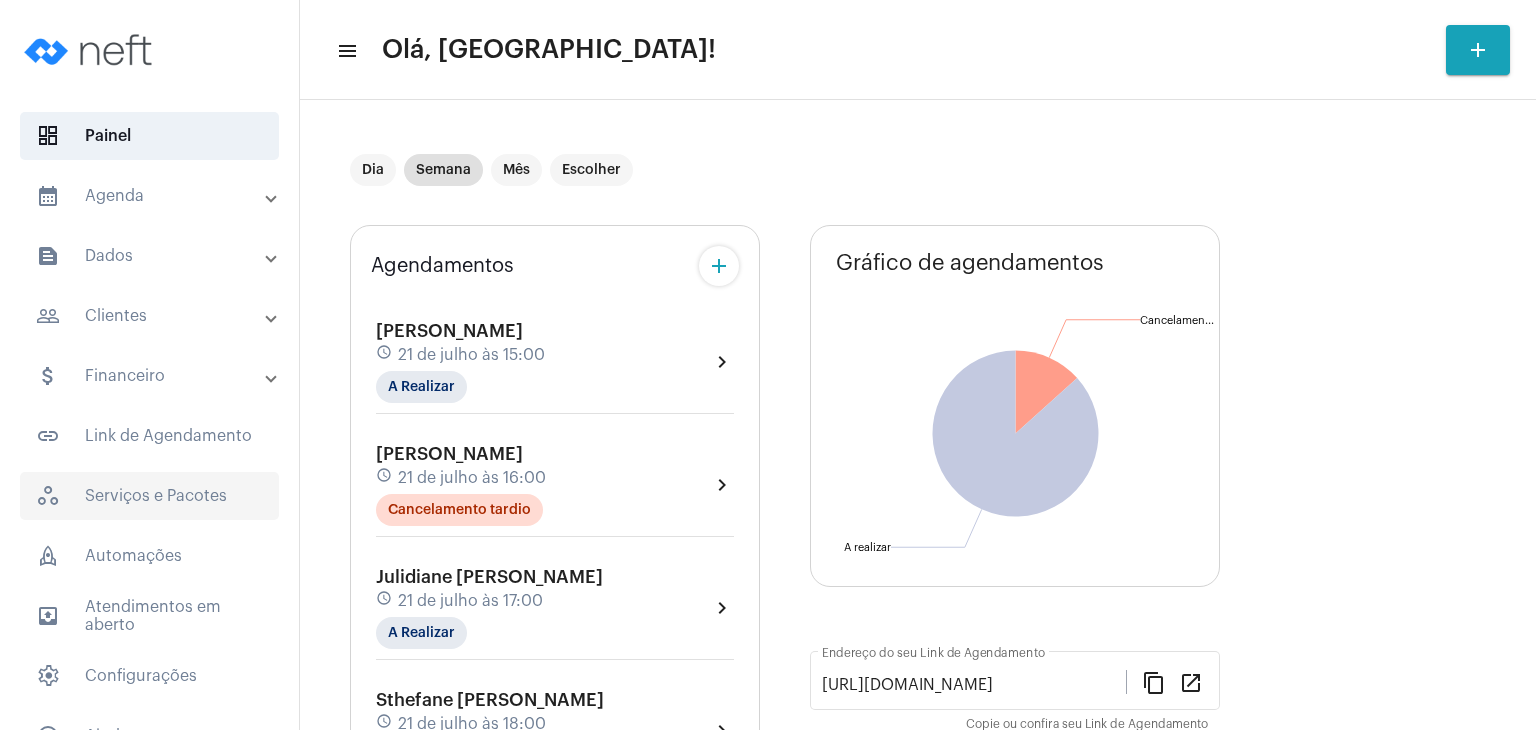 click on "workspaces_outlined   Serviços e Pacotes" 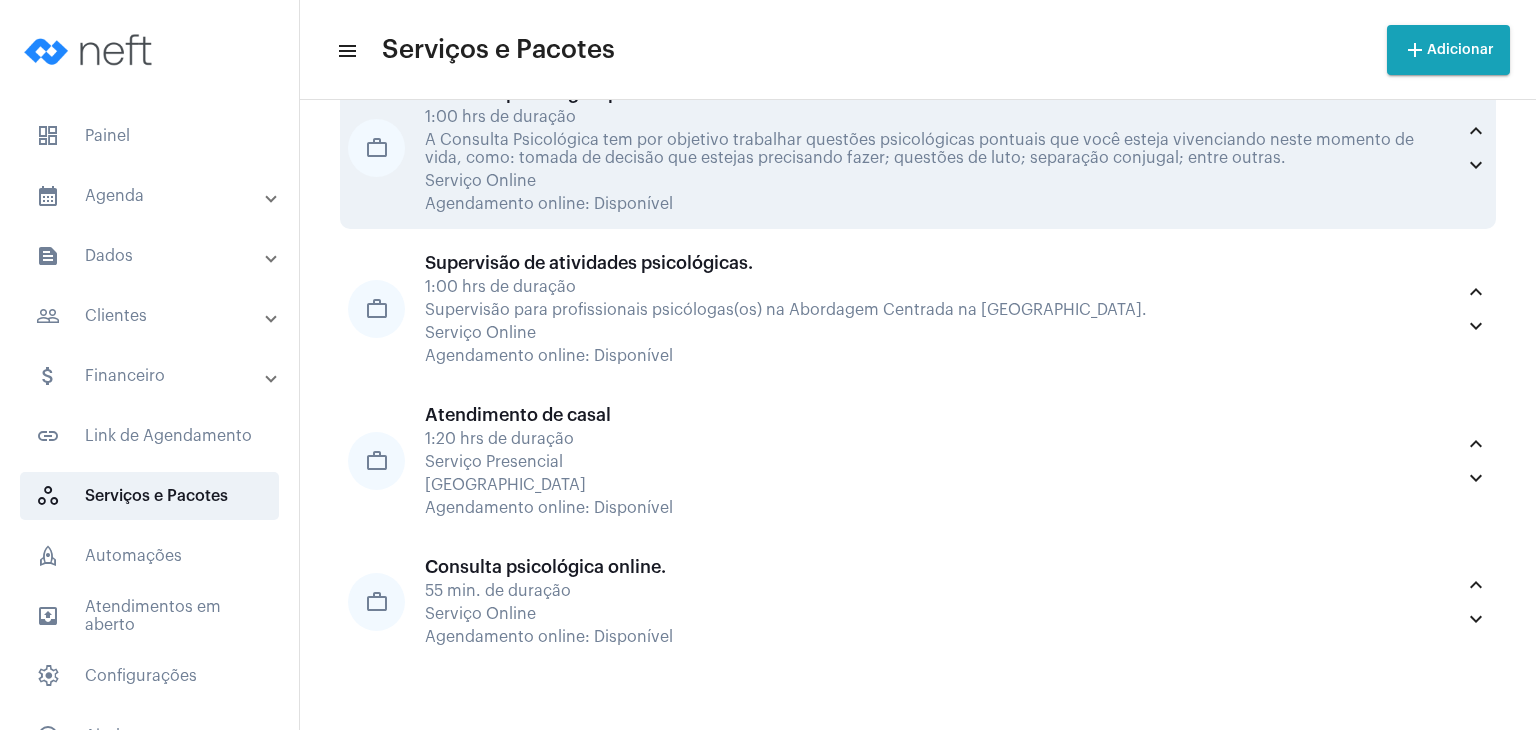 scroll, scrollTop: 540, scrollLeft: 0, axis: vertical 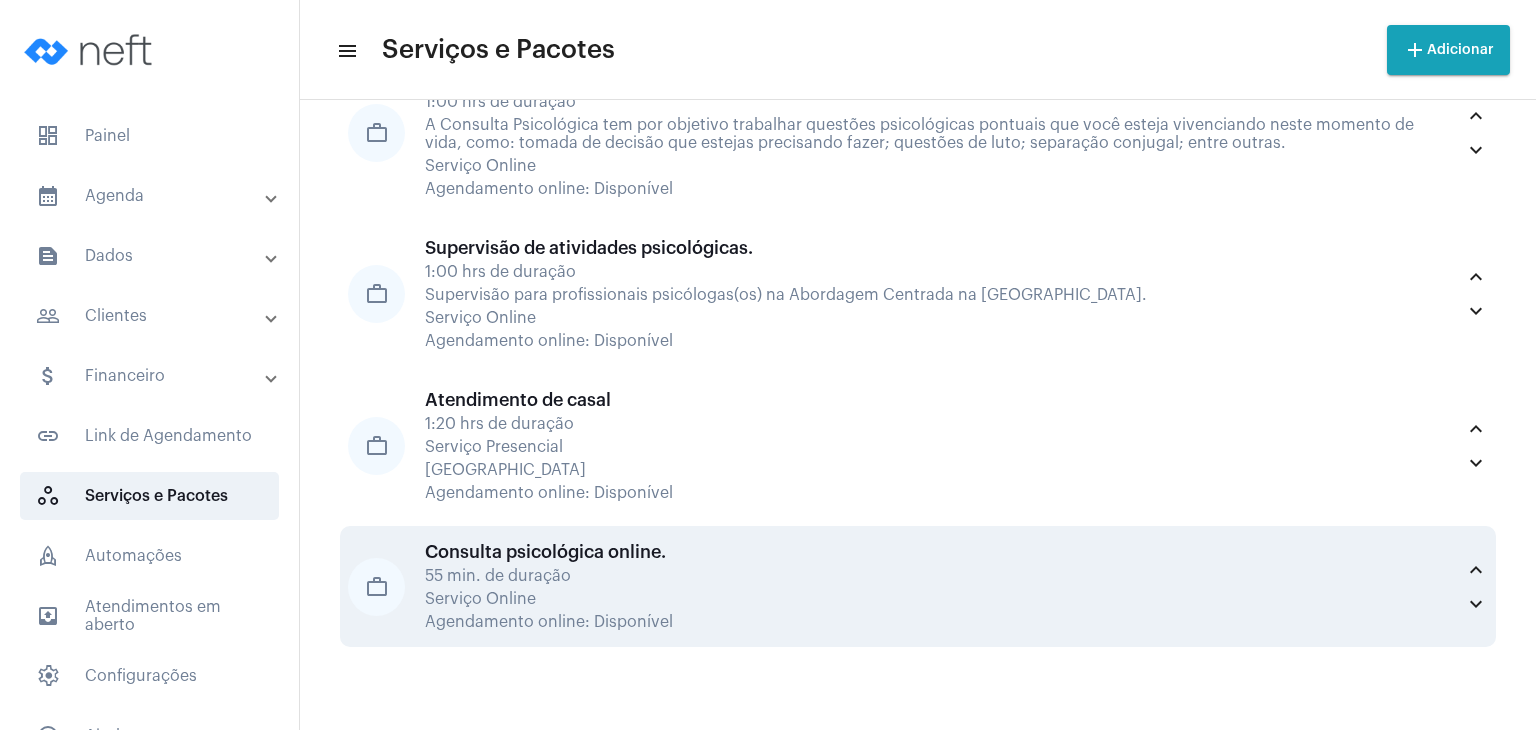 click on "55 min. de duração" at bounding box center (939, 576) 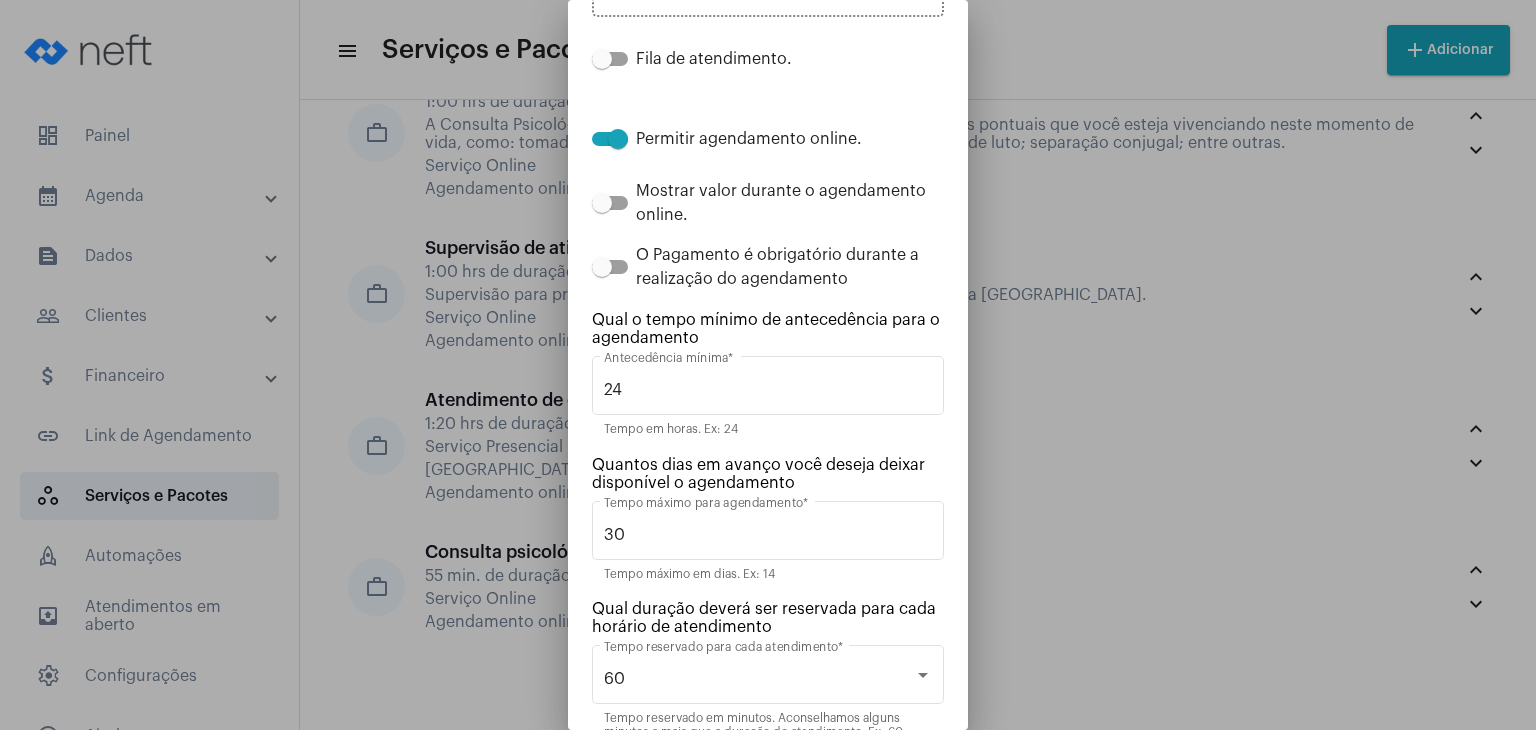 scroll, scrollTop: 721, scrollLeft: 0, axis: vertical 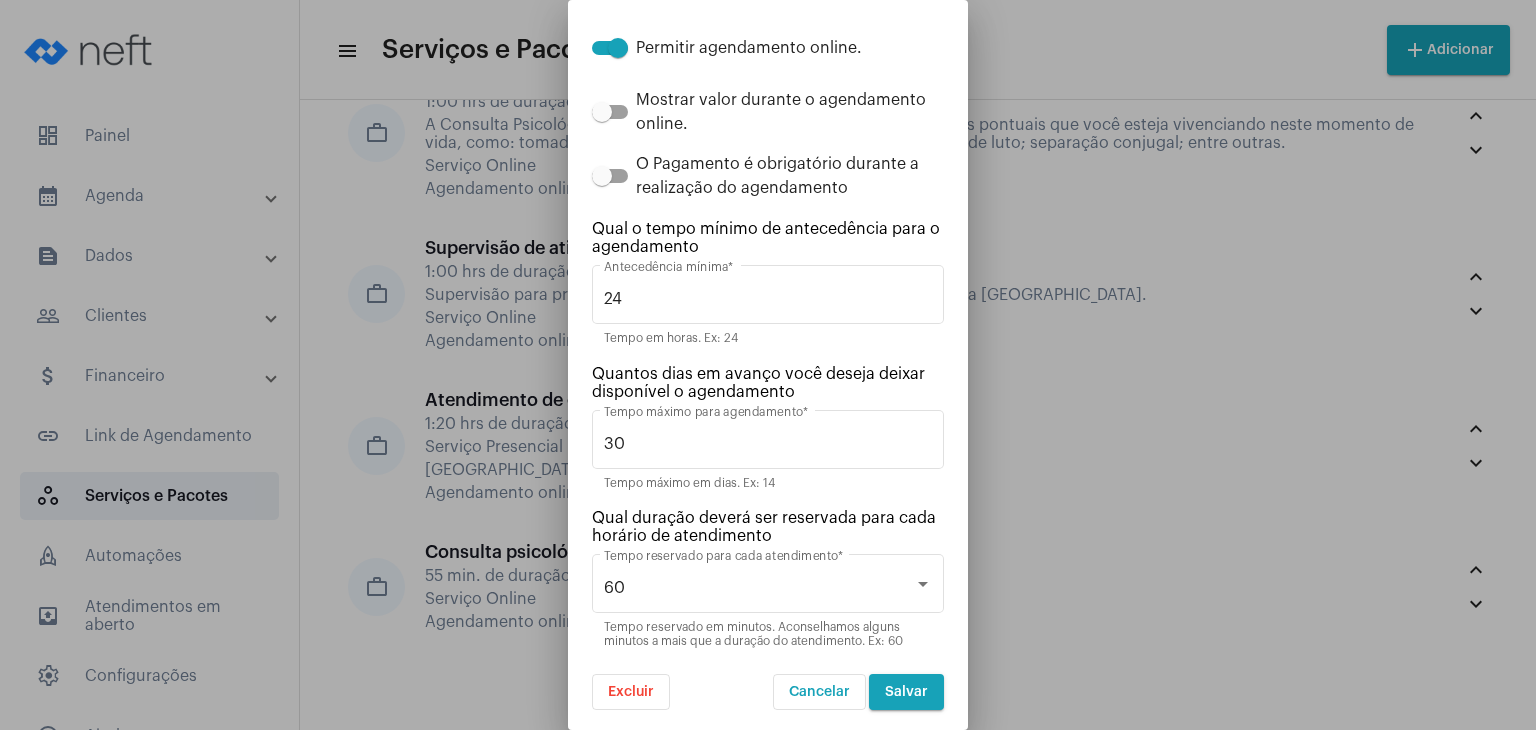 click on "Excluir" at bounding box center (631, 692) 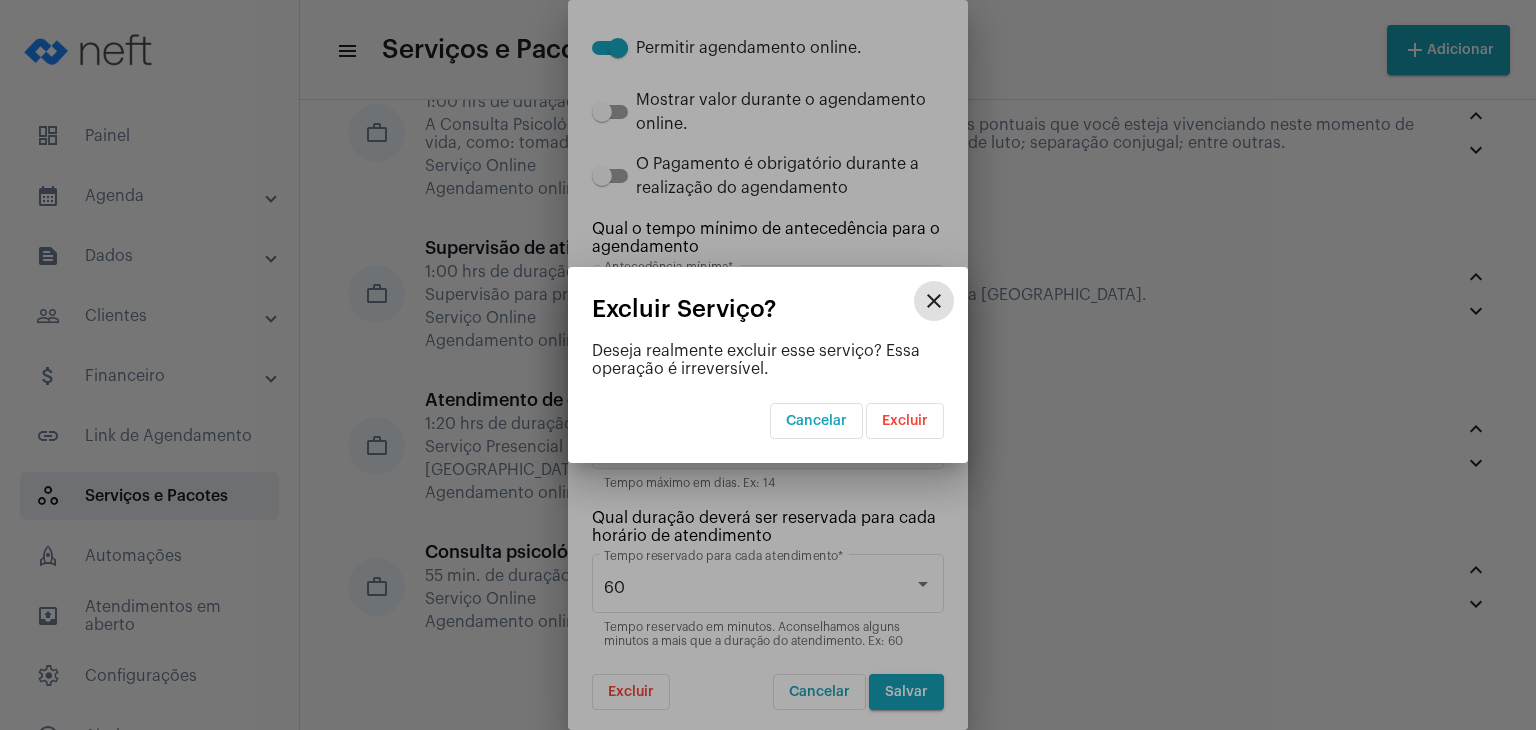 click on "Excluir" at bounding box center [905, 421] 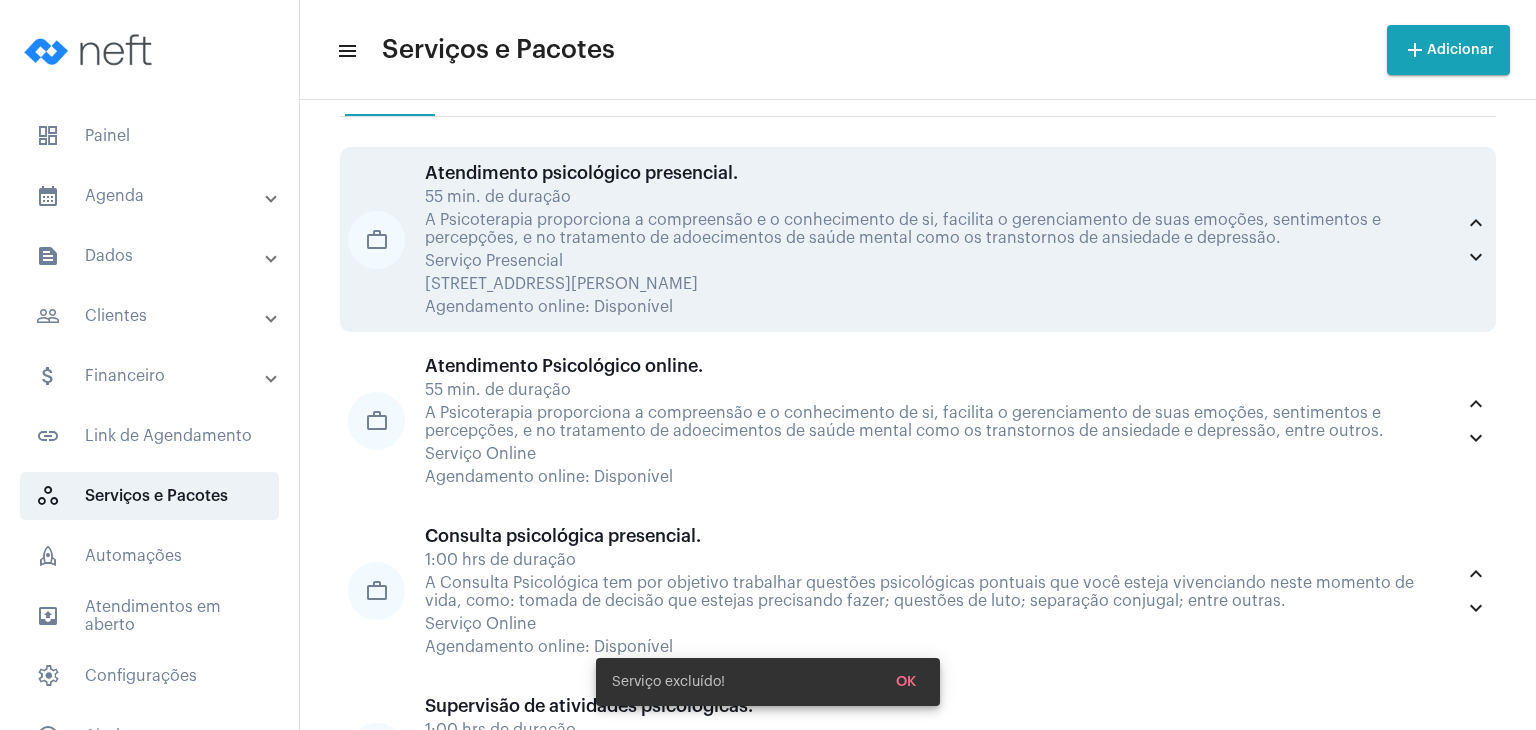 scroll, scrollTop: 200, scrollLeft: 0, axis: vertical 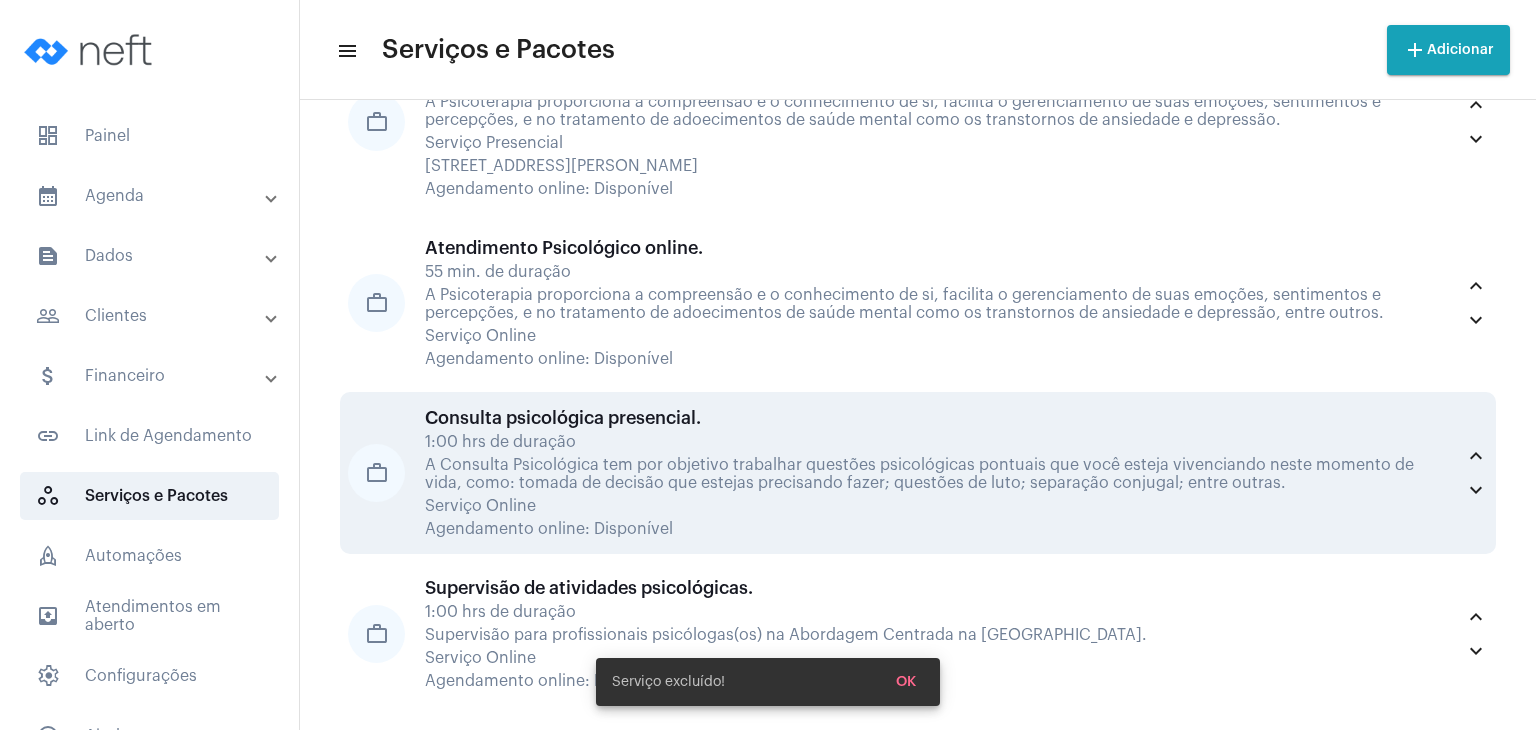 click on "1:00 hrs de duração" at bounding box center [939, 442] 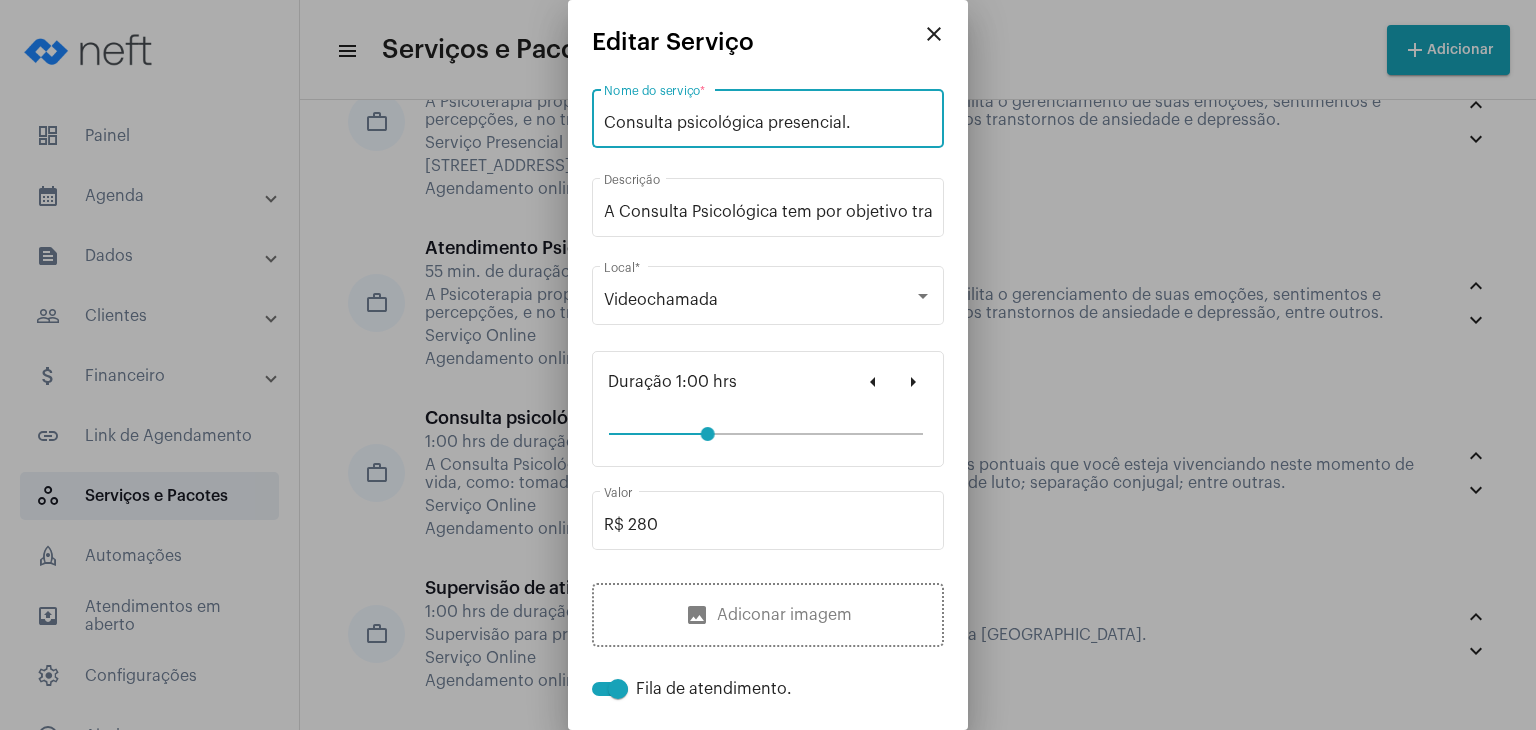 click on "Consulta psicológica presencial." at bounding box center [768, 123] 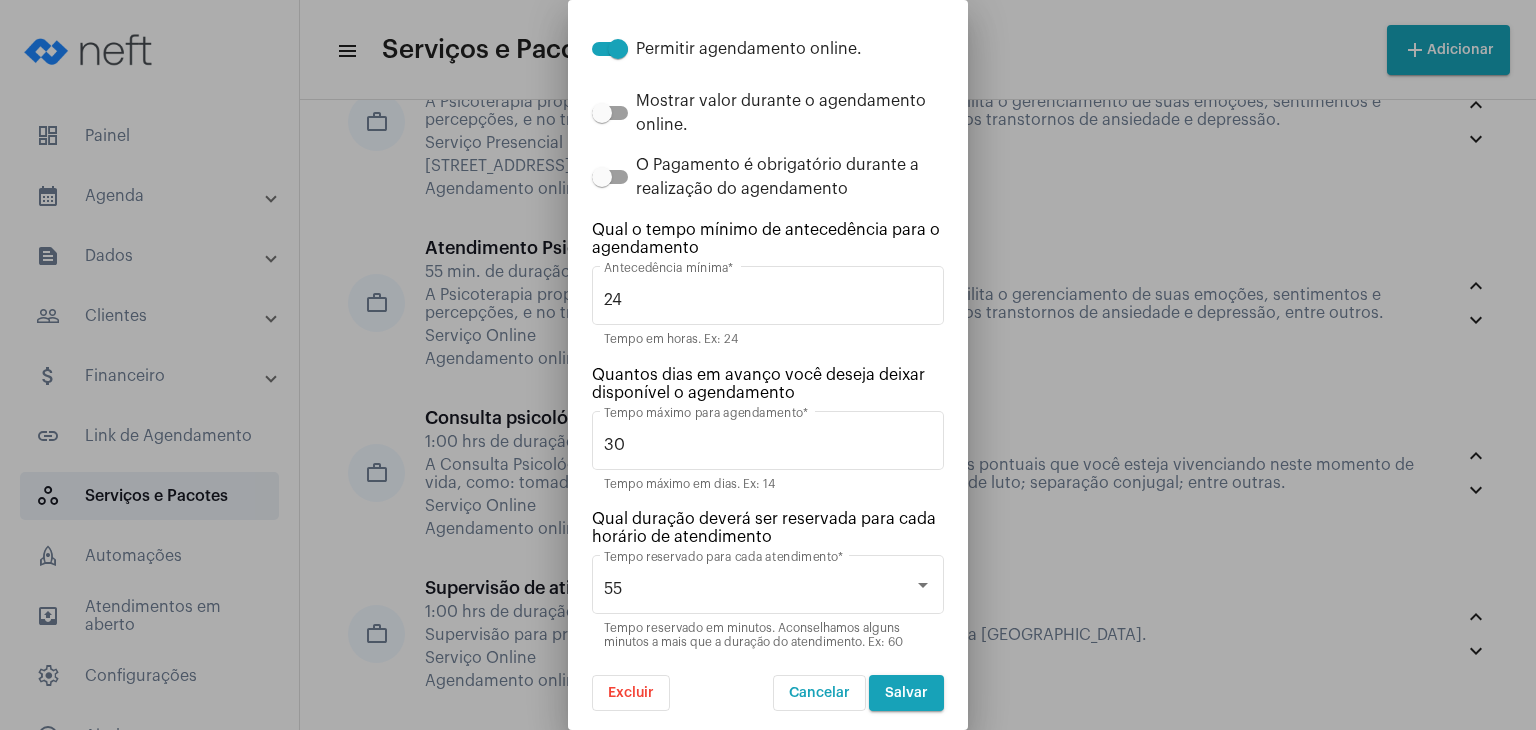 scroll, scrollTop: 721, scrollLeft: 0, axis: vertical 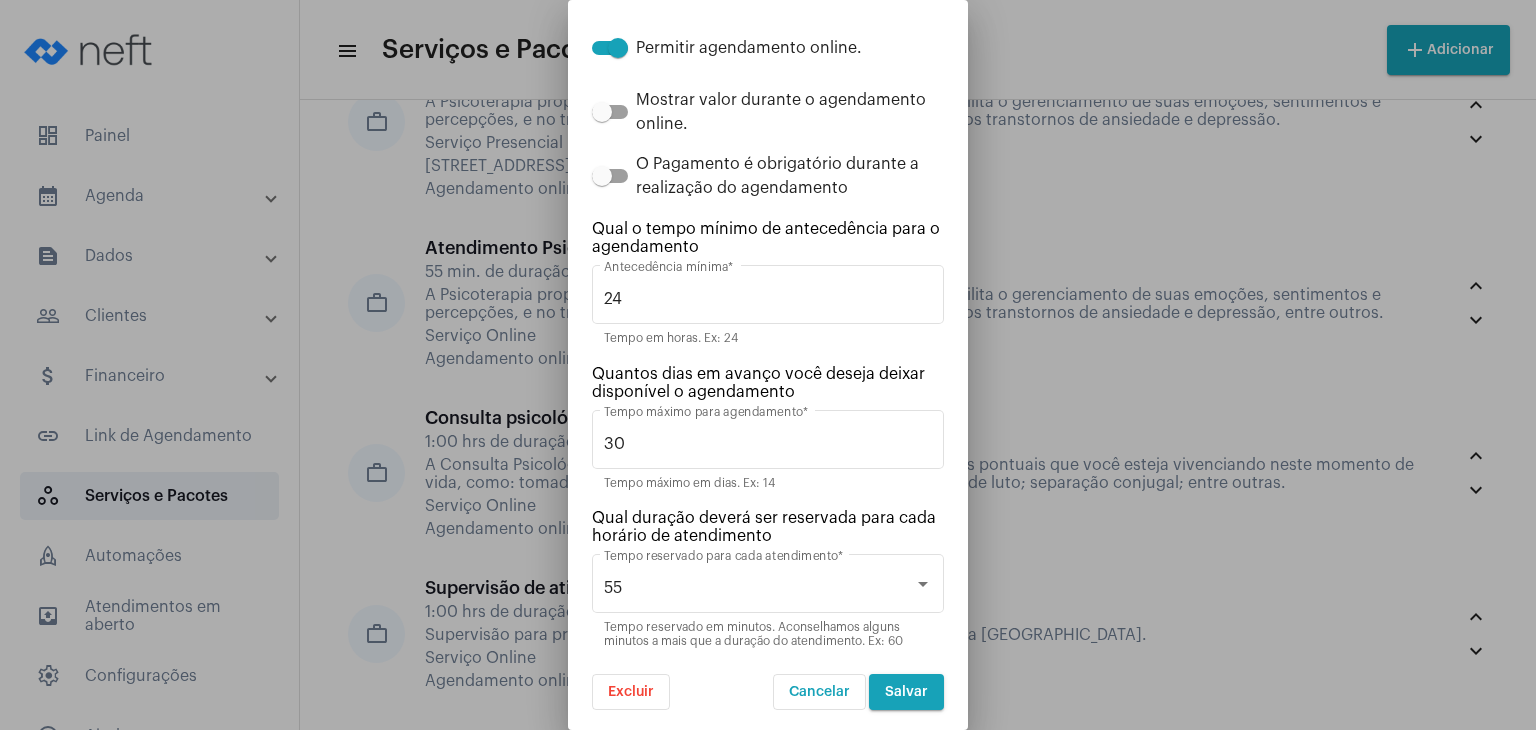 type on "Consulta psicológica." 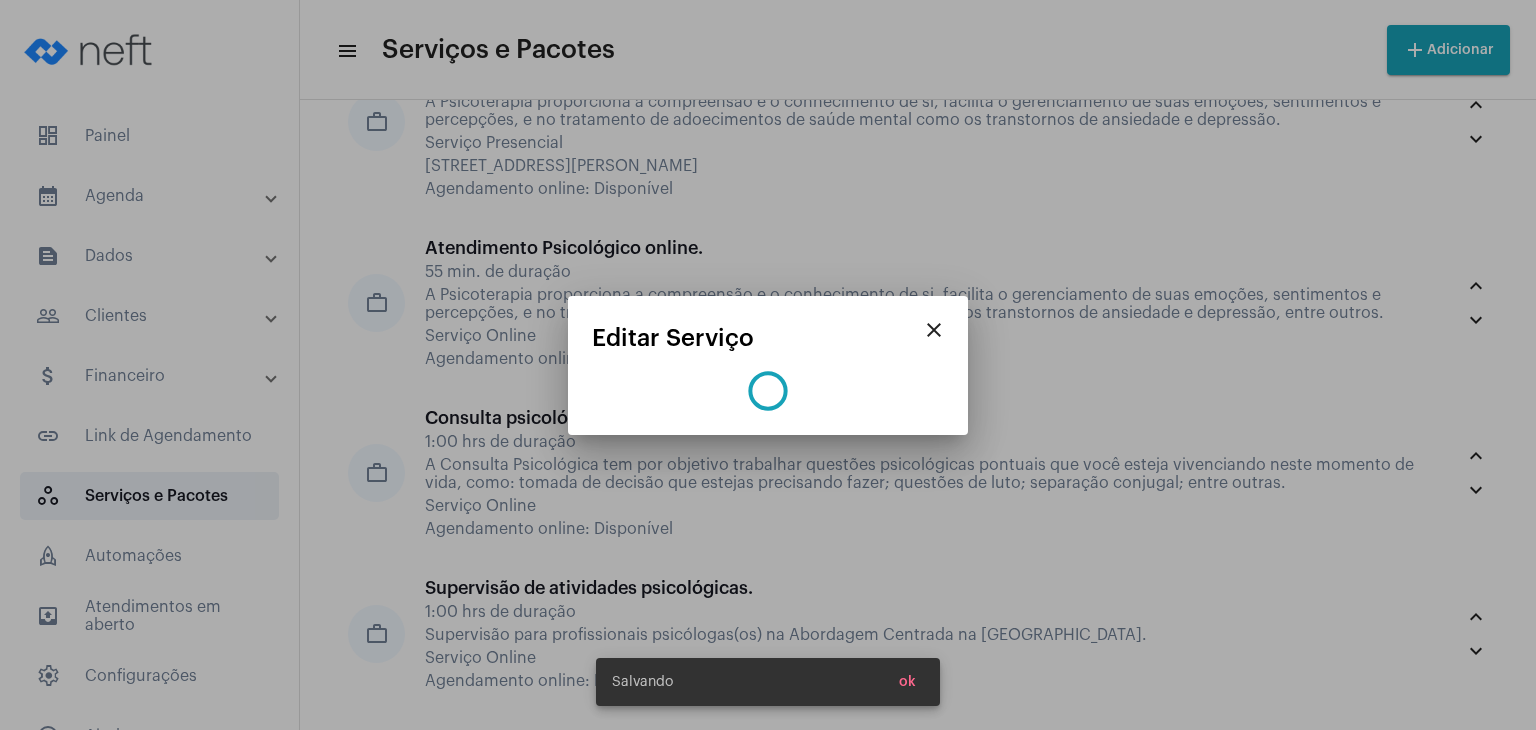 scroll, scrollTop: 0, scrollLeft: 0, axis: both 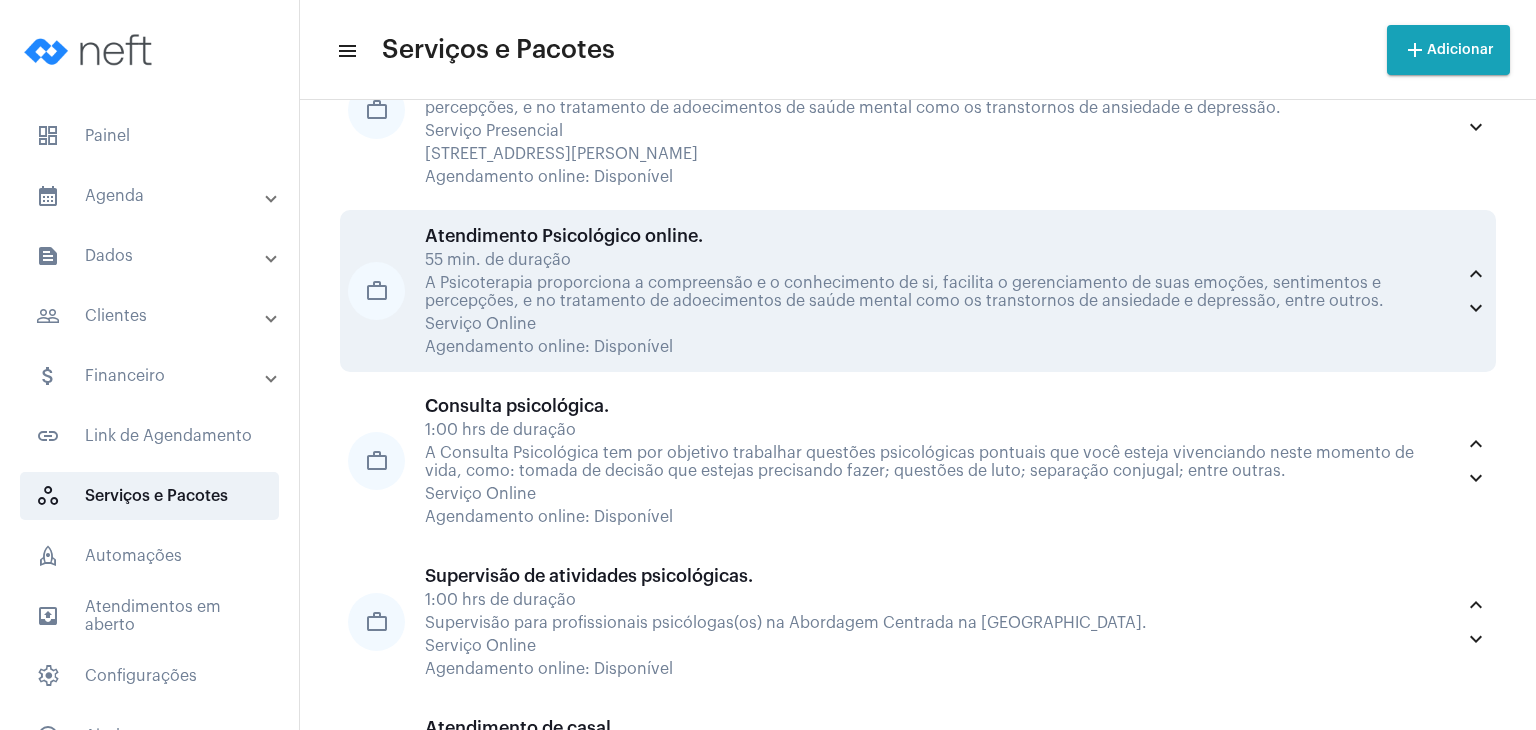 click on "55 min. de duração" at bounding box center [939, 260] 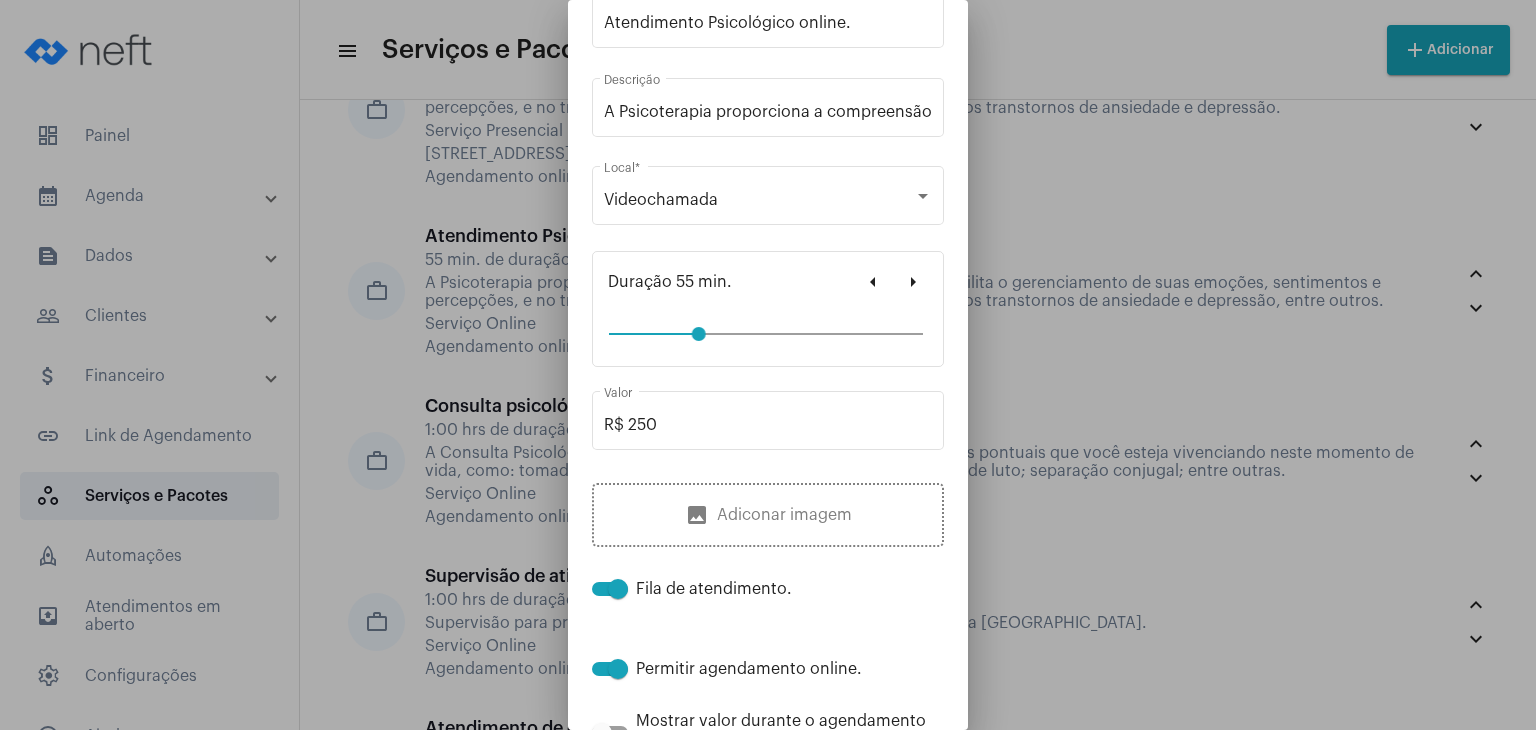 scroll, scrollTop: 300, scrollLeft: 0, axis: vertical 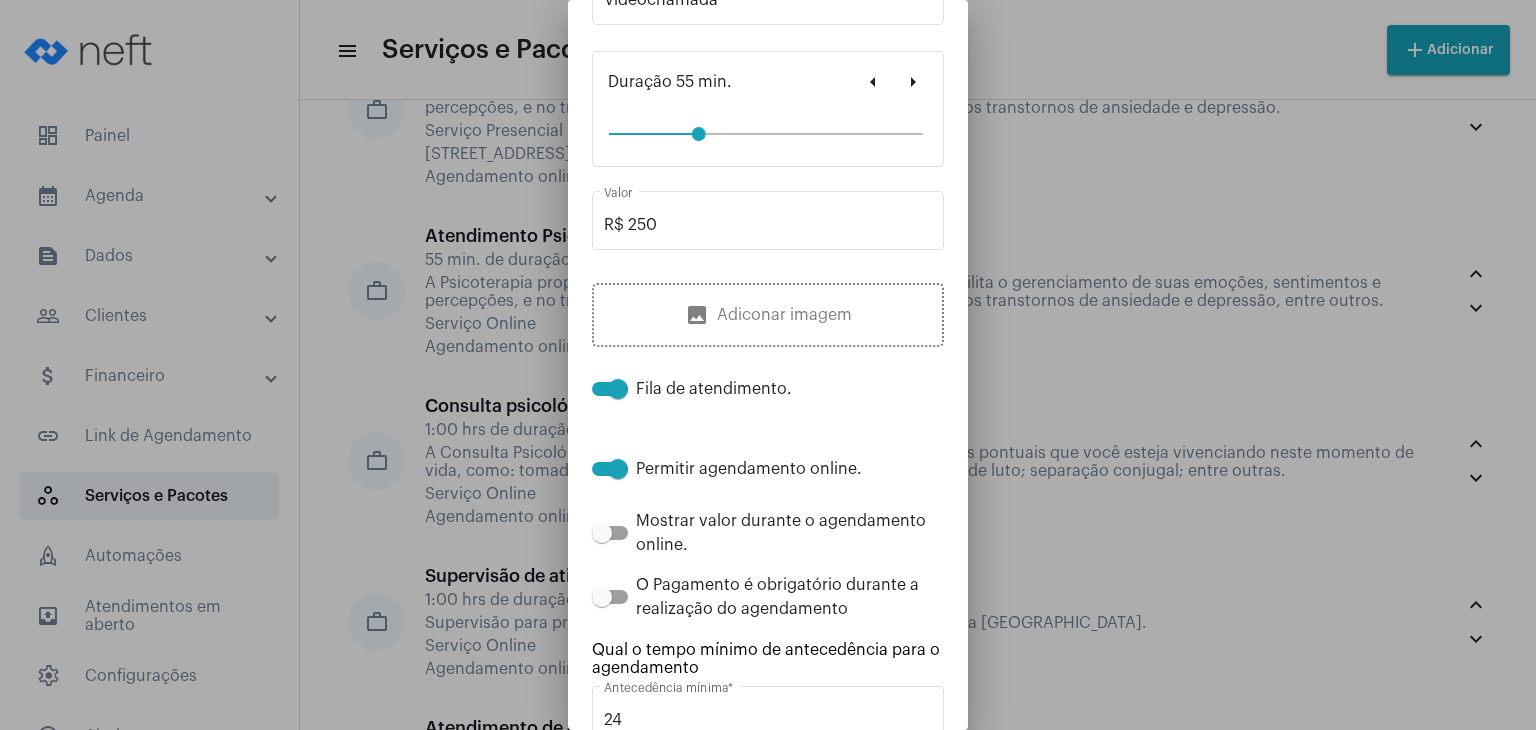 click at bounding box center [610, 597] 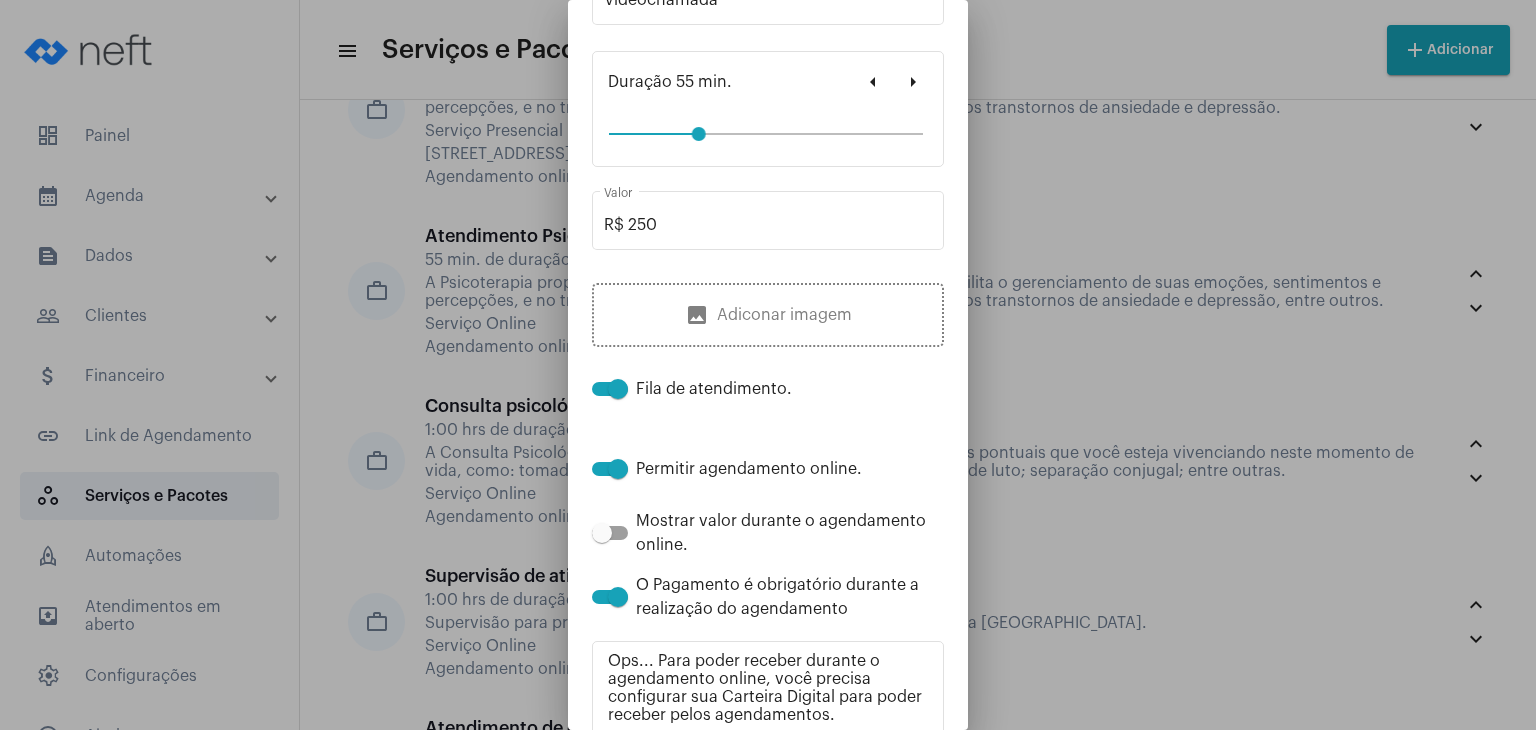 scroll, scrollTop: 500, scrollLeft: 0, axis: vertical 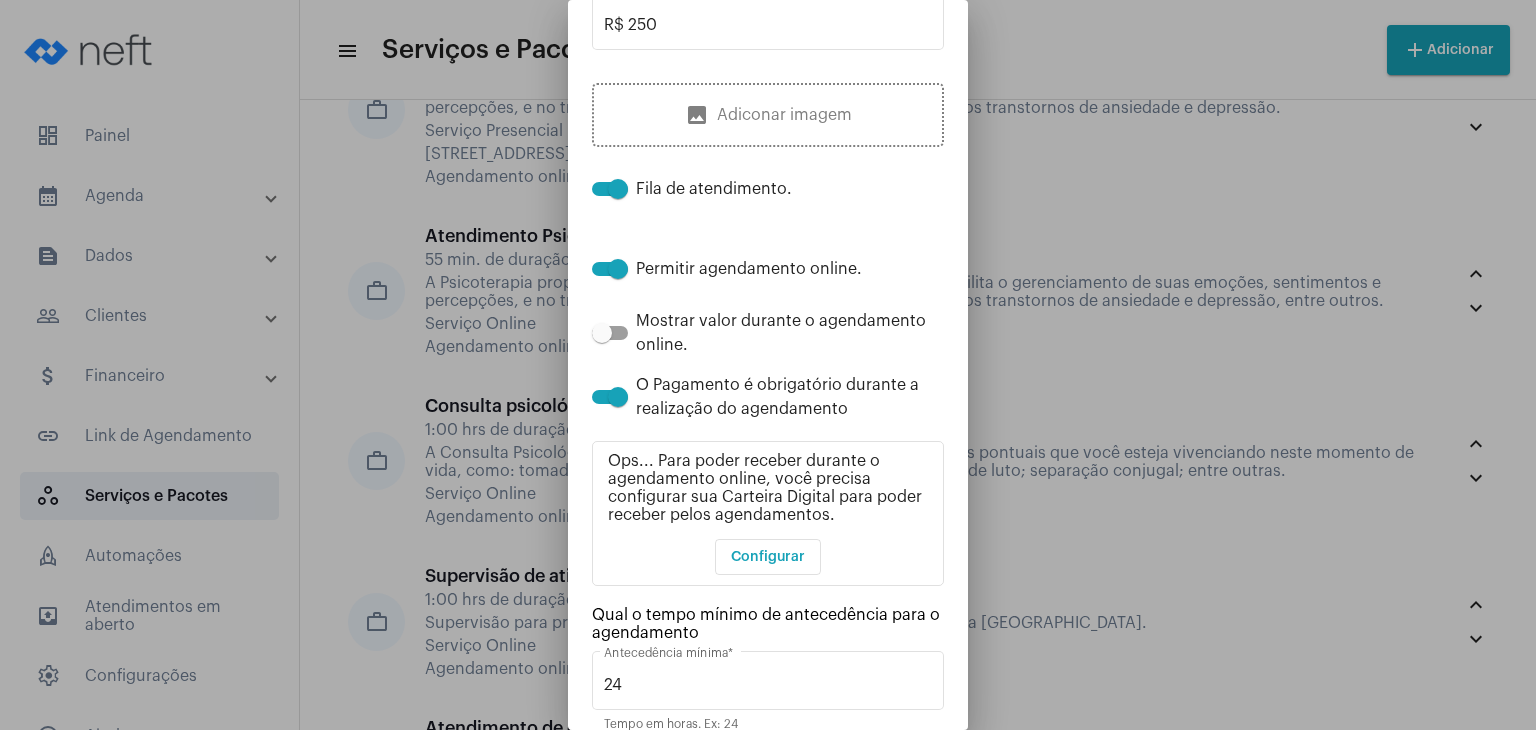 click on "Ops... Para poder receber durante o agendamento online, você precisa configurar sua Carteira Digital para poder receber pelos agendamentos. Configurar" at bounding box center (768, 513) 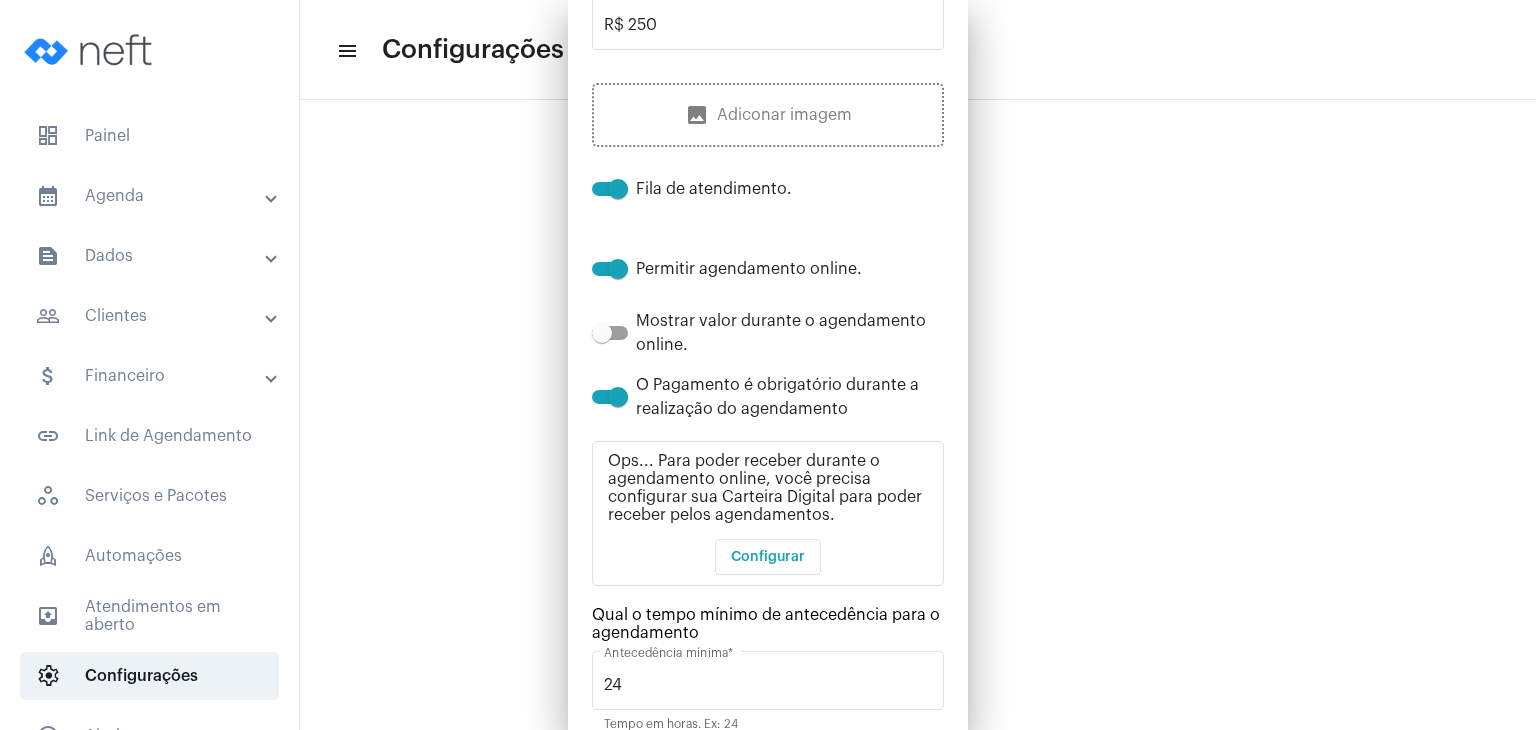 scroll, scrollTop: 0, scrollLeft: 0, axis: both 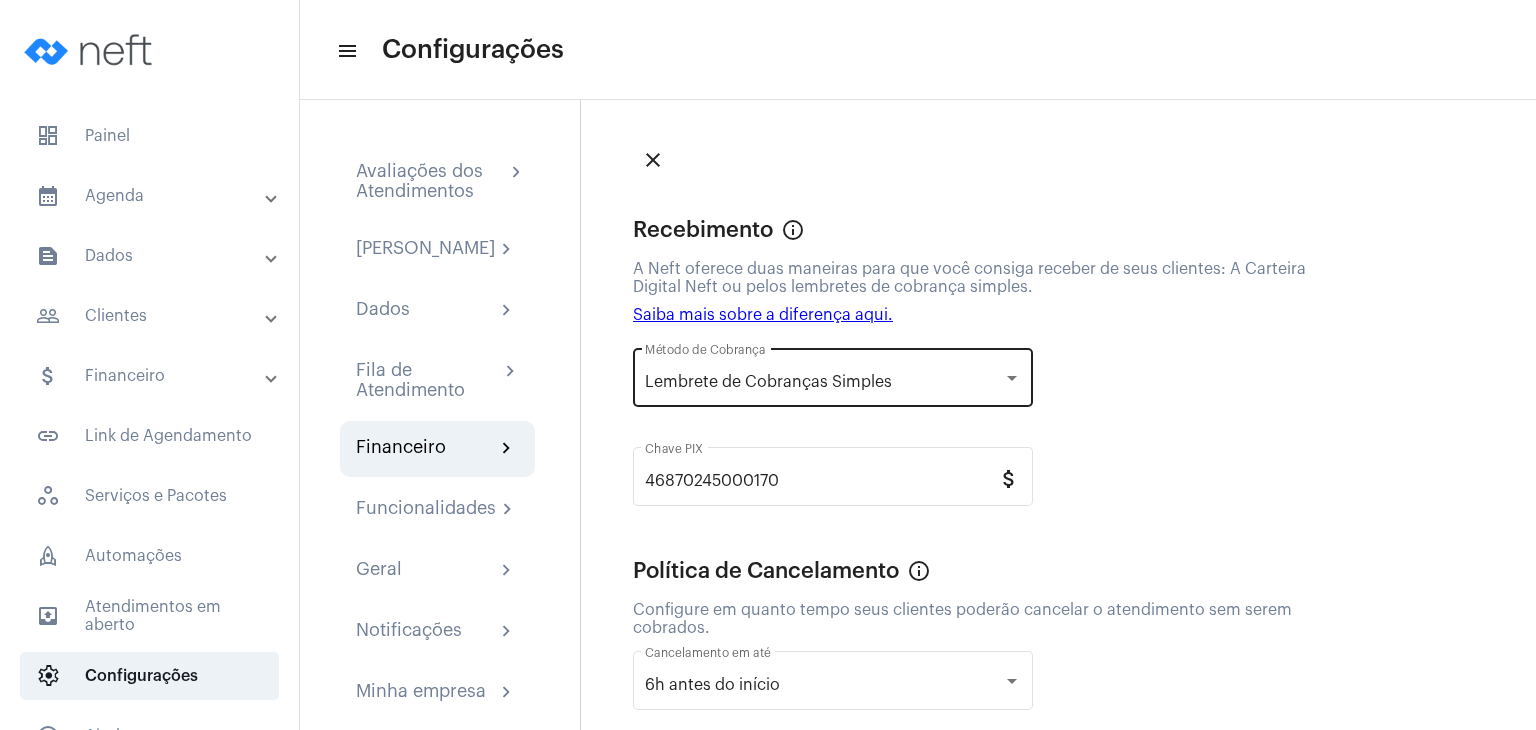 click on "Lembrete de Cobranças Simples Método de Cobrança" 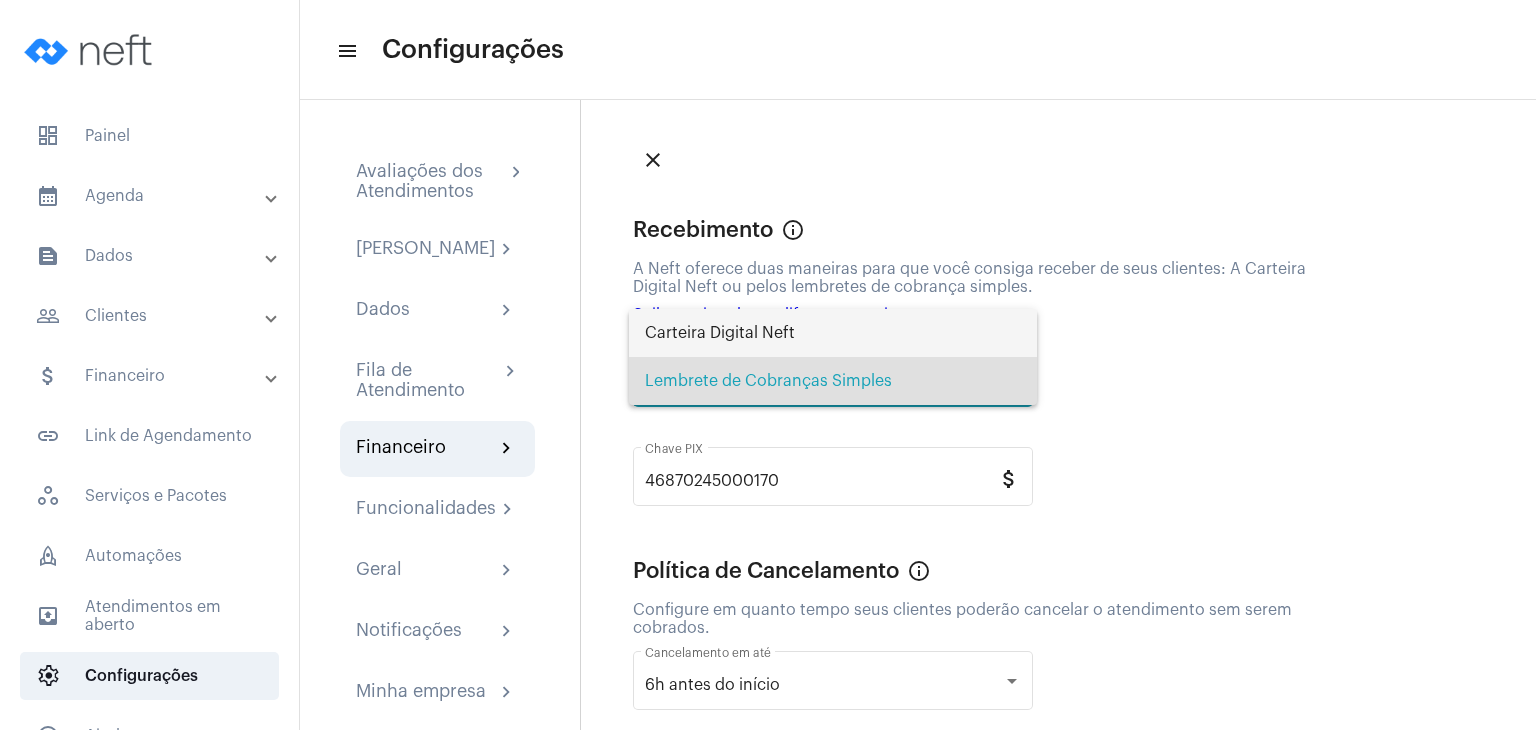 click on "Carteira Digital Neft" at bounding box center (833, 333) 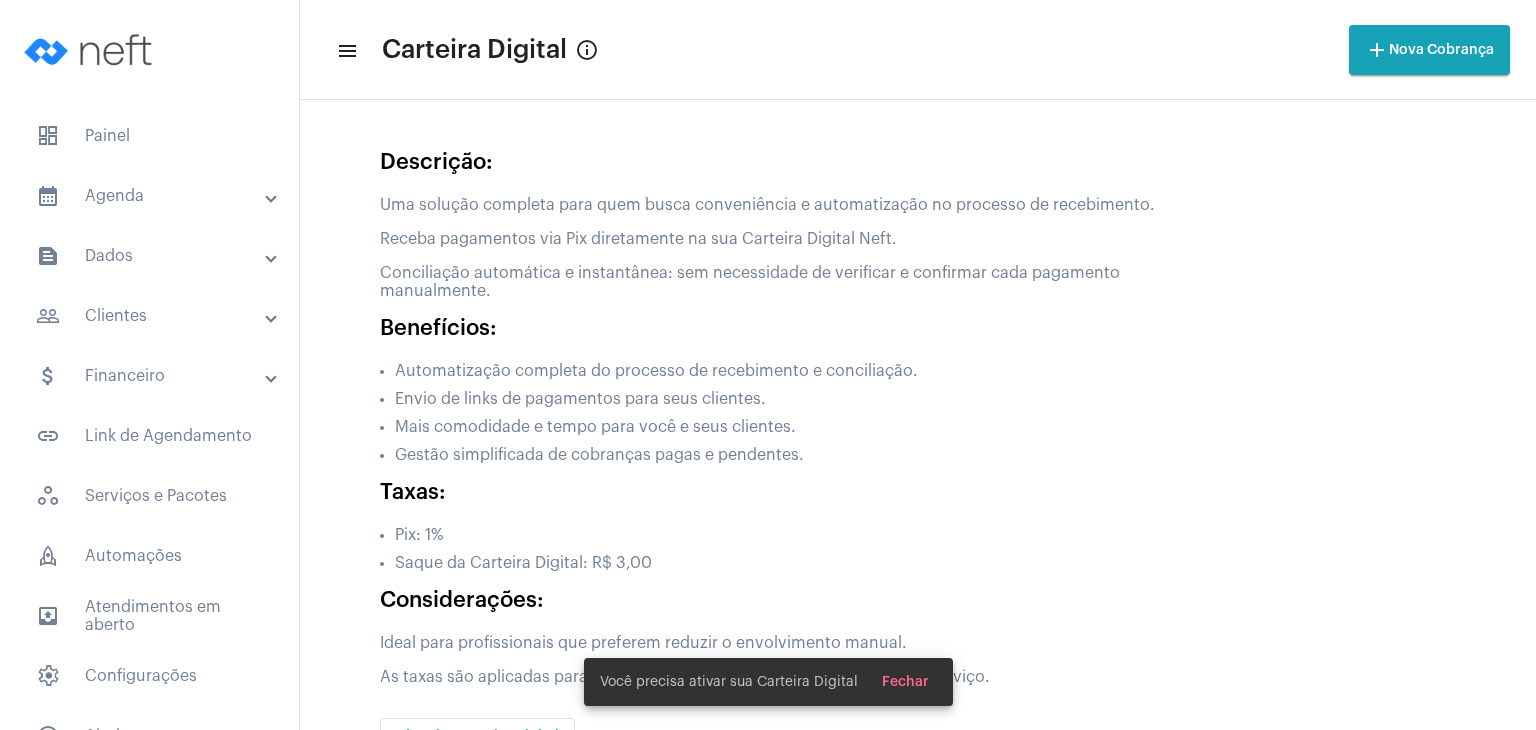 scroll, scrollTop: 78, scrollLeft: 0, axis: vertical 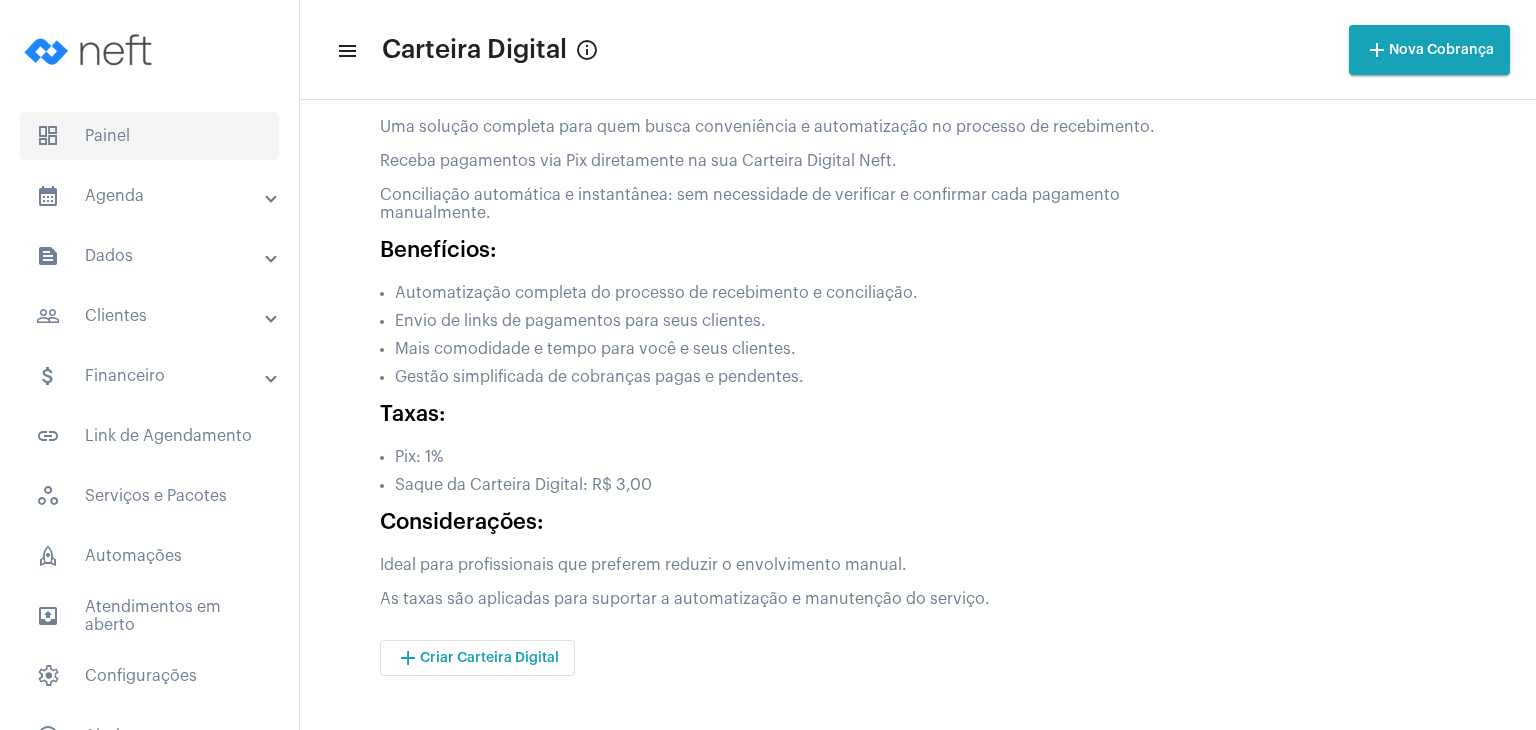 click on "dashboard   Painel" 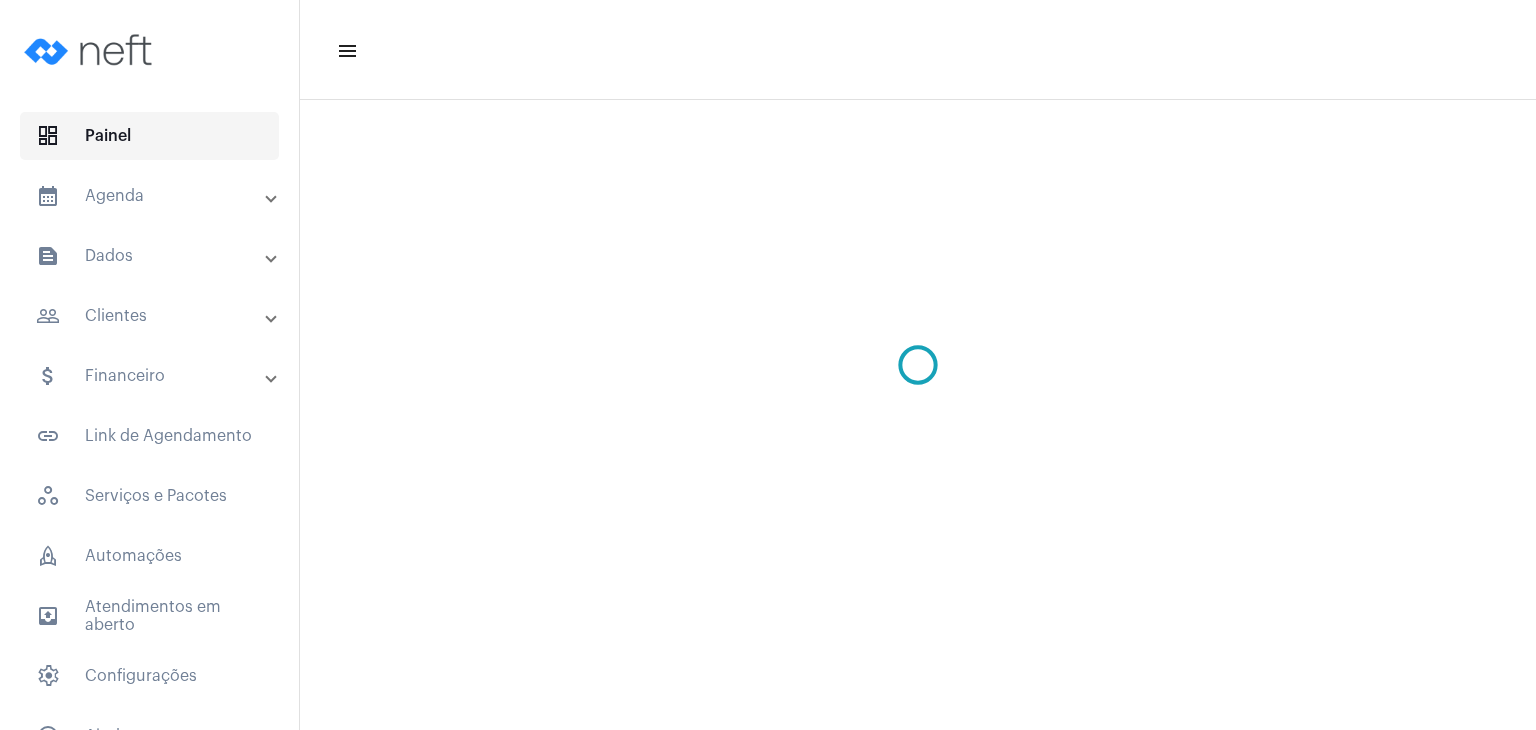 scroll, scrollTop: 0, scrollLeft: 0, axis: both 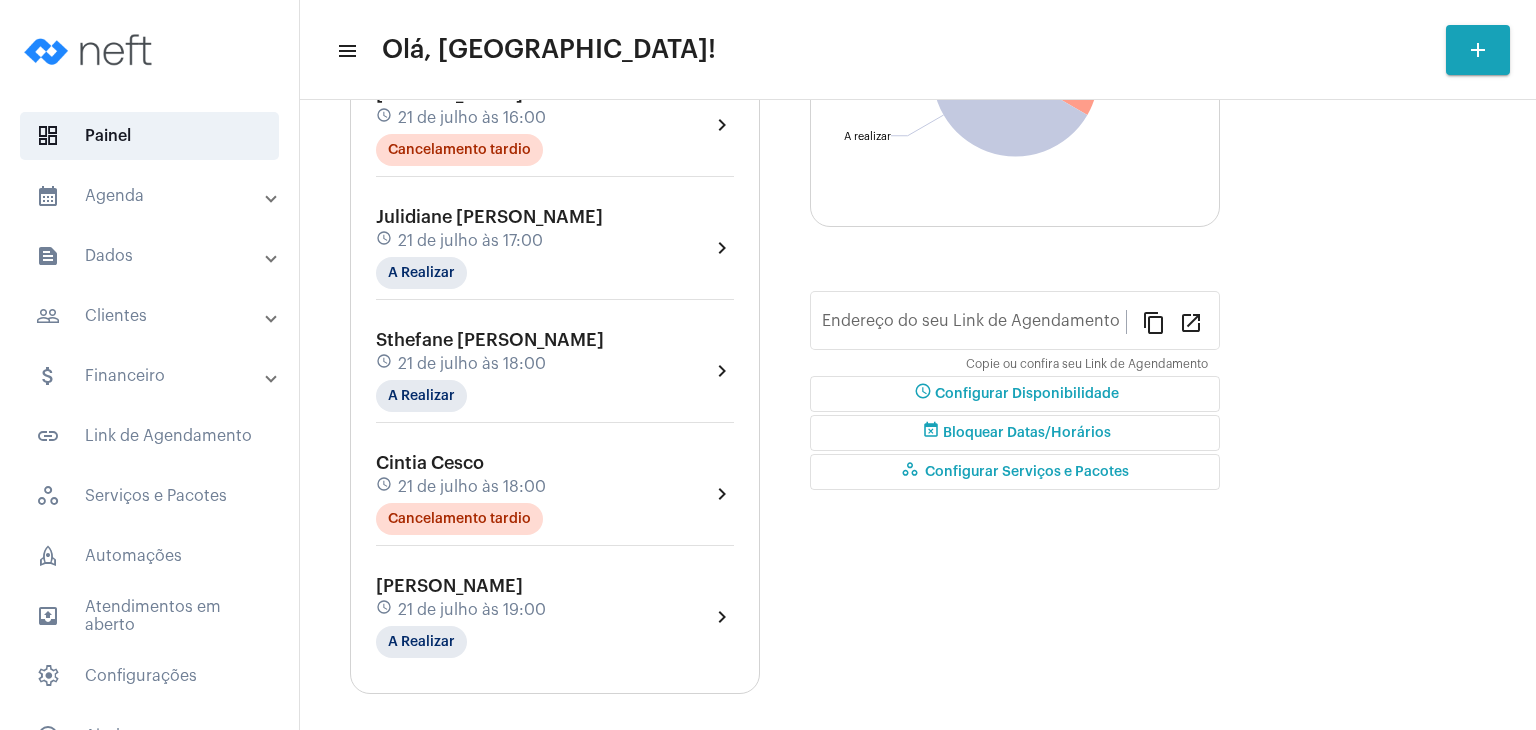 type on "[URL][DOMAIN_NAME]" 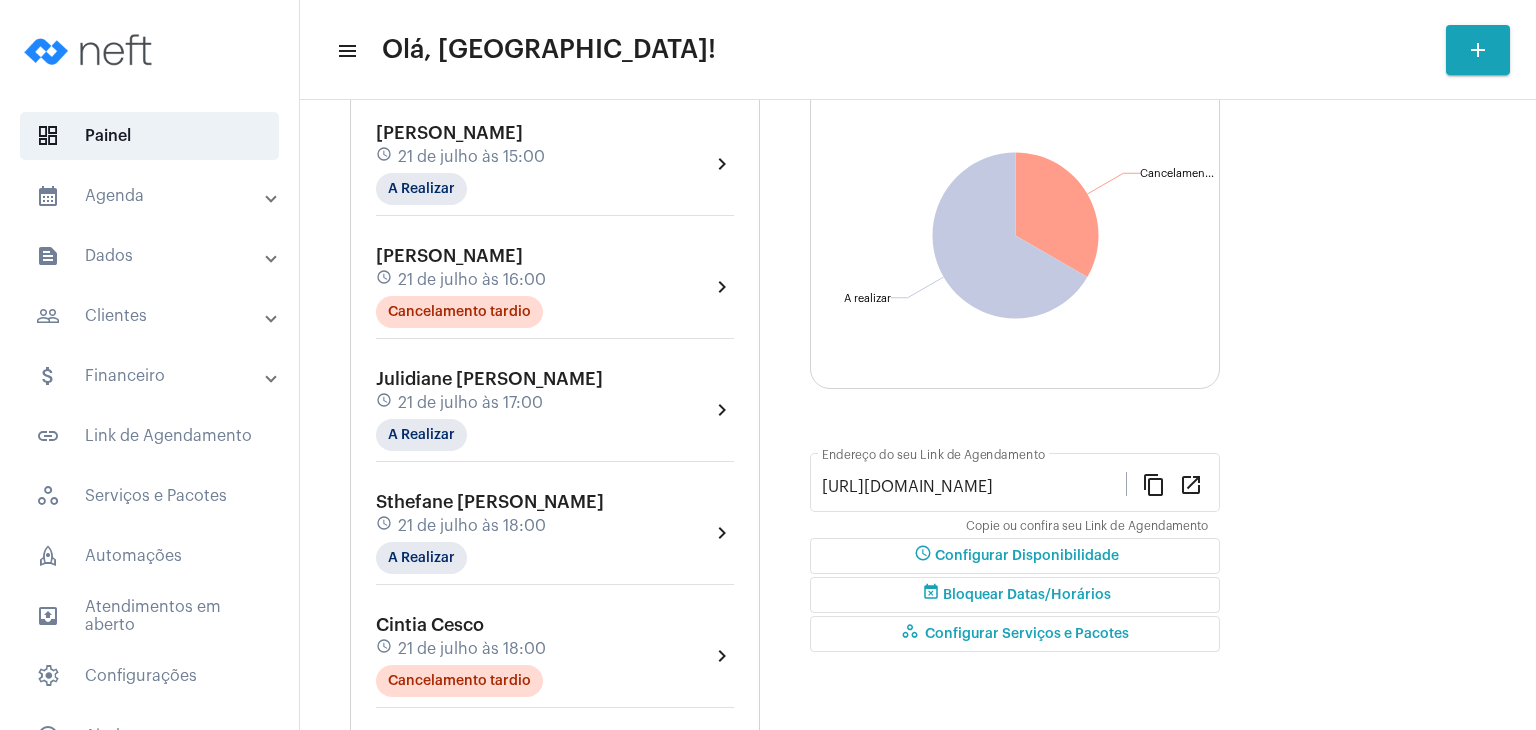 scroll, scrollTop: 60, scrollLeft: 0, axis: vertical 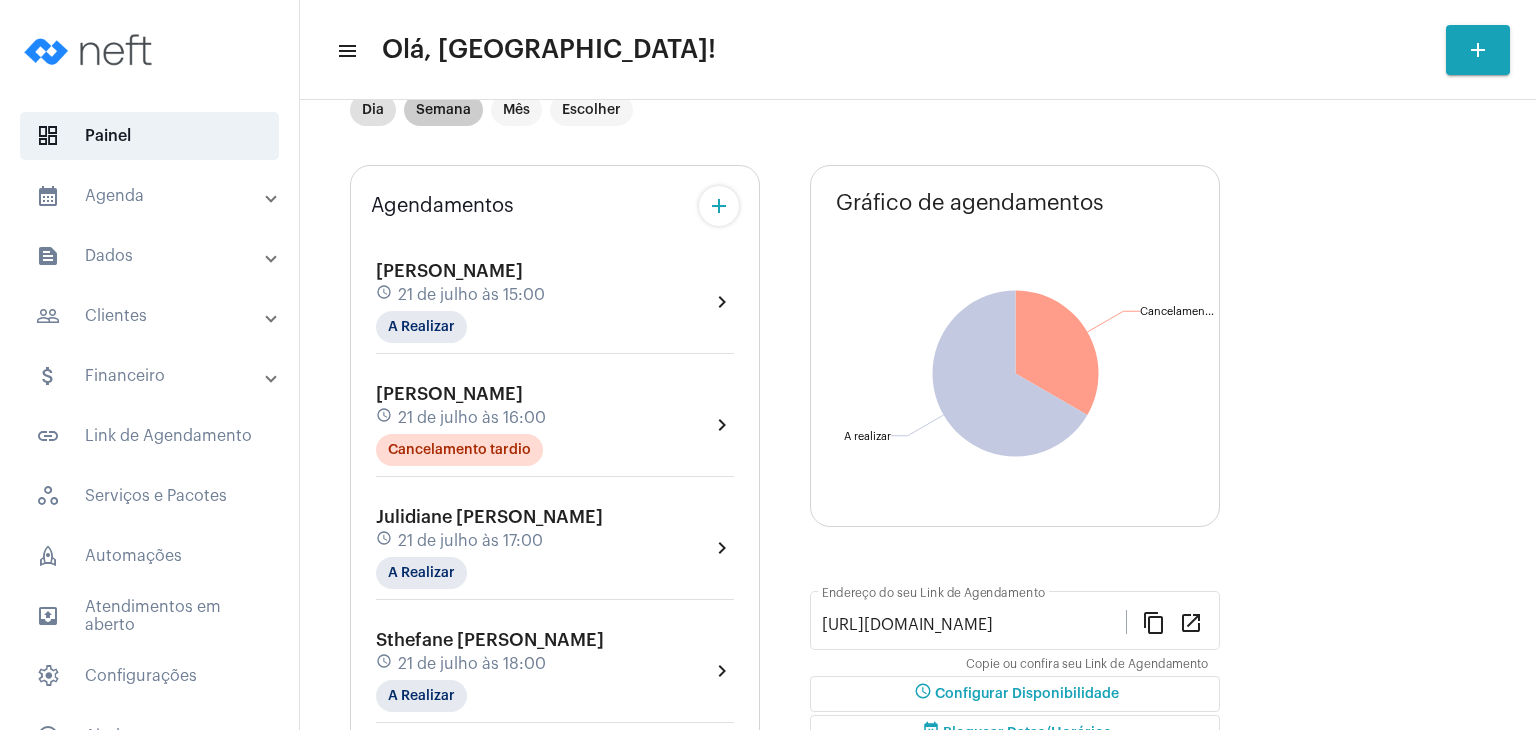 click on "Semana" at bounding box center (443, 110) 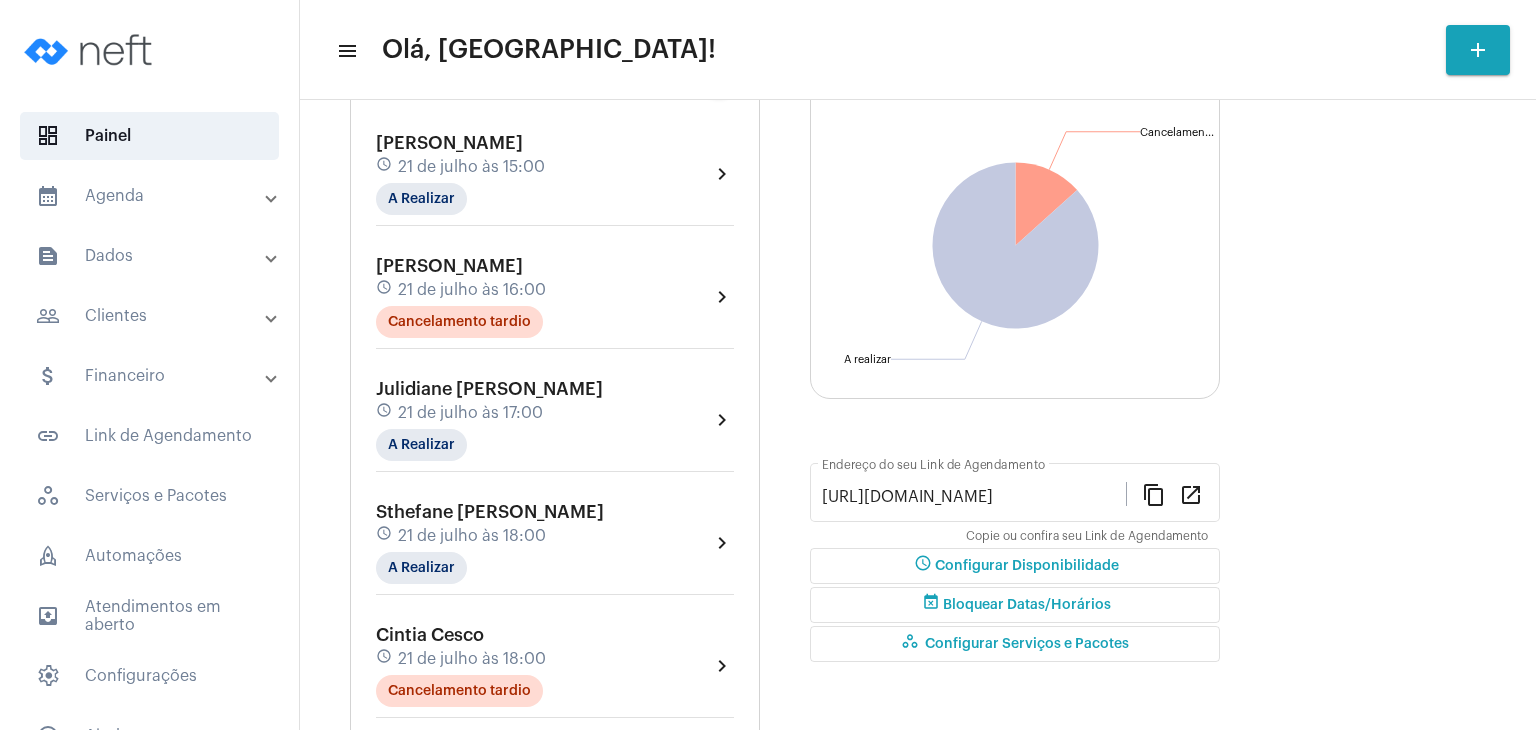 scroll, scrollTop: 400, scrollLeft: 0, axis: vertical 